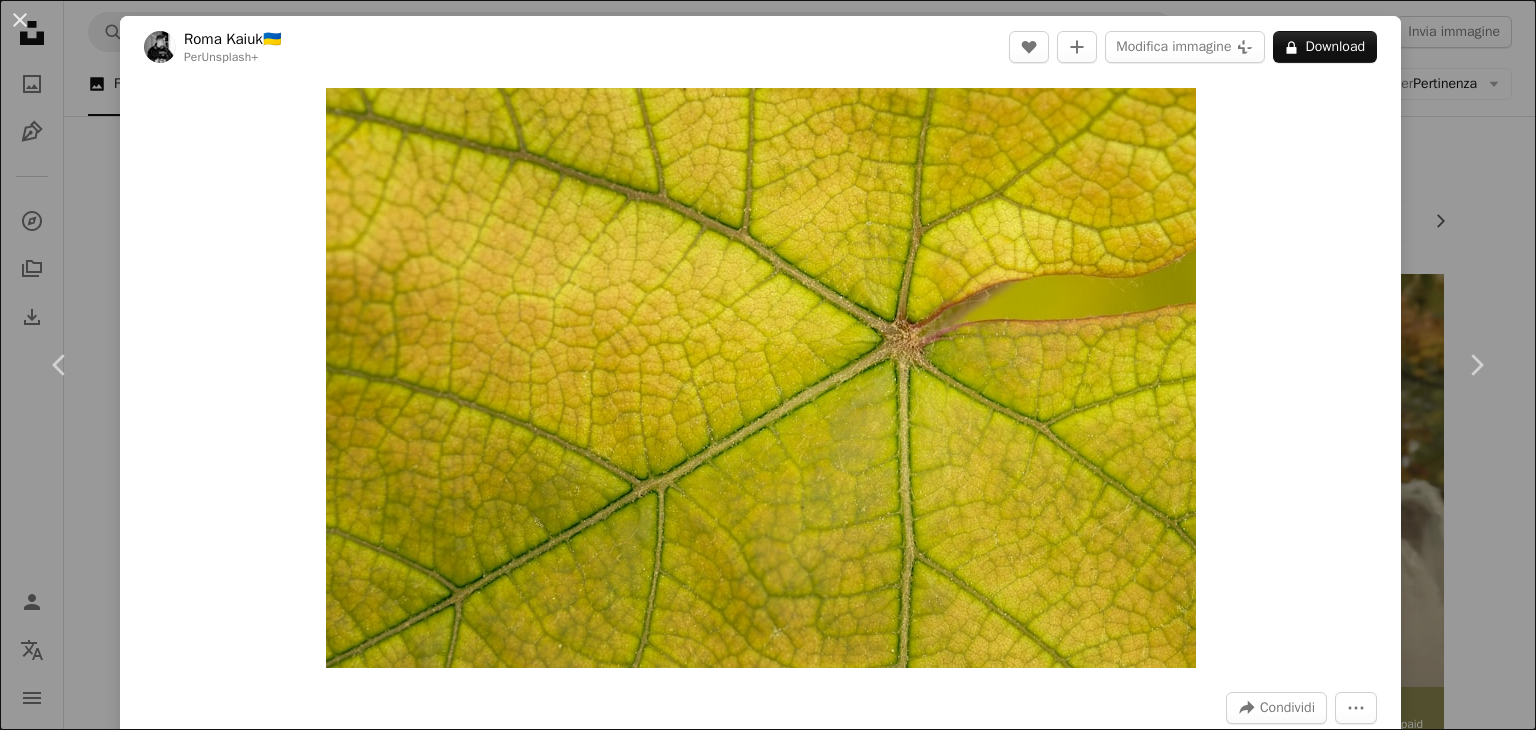 scroll, scrollTop: 13100, scrollLeft: 0, axis: vertical 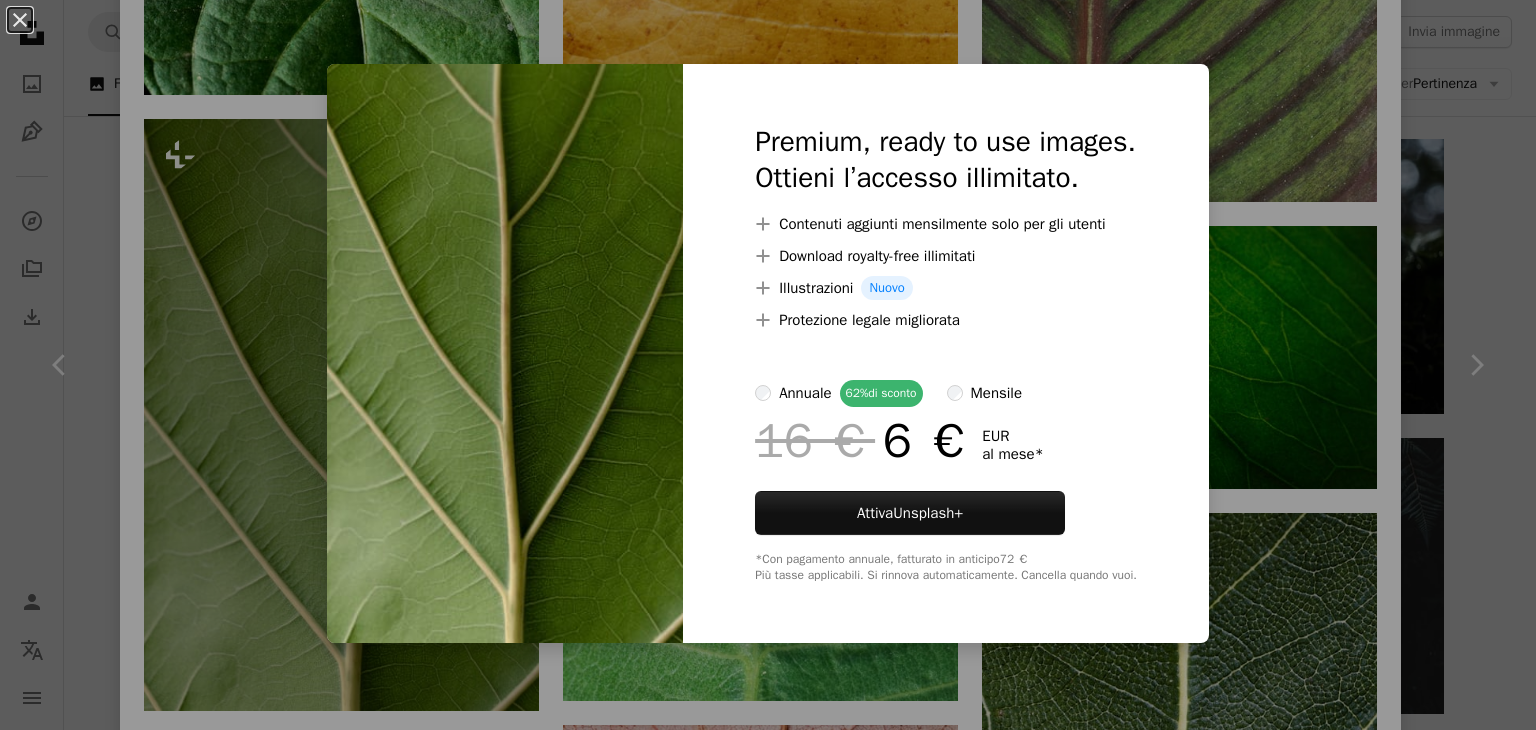 click on "An X shape Premium, ready to use images. Ottieni l’accesso illimitato. A plus sign Contenuti aggiunti mensilmente solo per gli utenti A plus sign Download royalty-free illimitati A plus sign Illustrazioni  Nuovo A plus sign Protezione legale migliorata annuale 62%  di sconto mensile 16 €   6 € EUR al mese * Attiva  Unsplash+ *Con pagamento annuale, fatturato in anticipo  72 € Più tasse applicabili. Si rinnova automaticamente. Cancella quando vuoi." at bounding box center (768, 365) 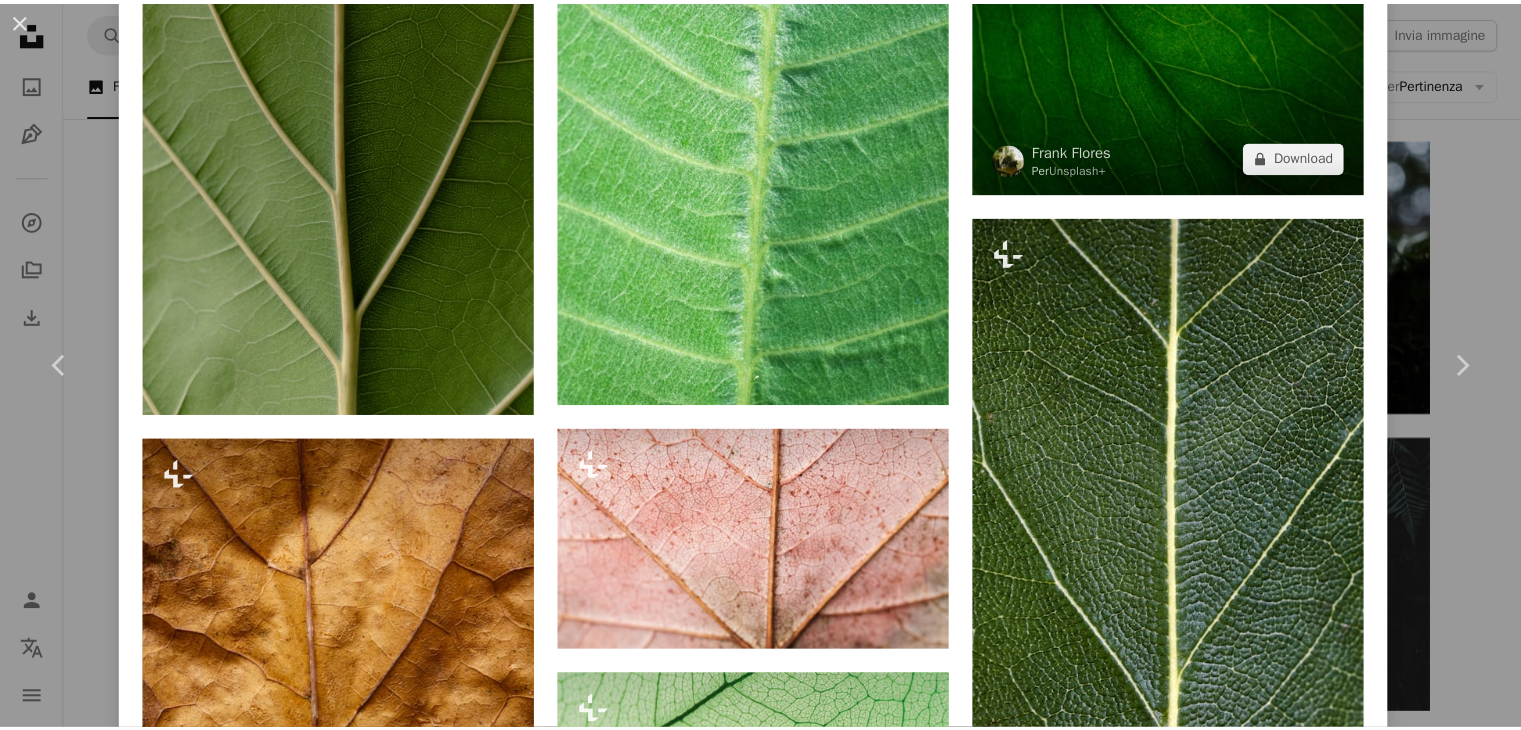 scroll, scrollTop: 7600, scrollLeft: 0, axis: vertical 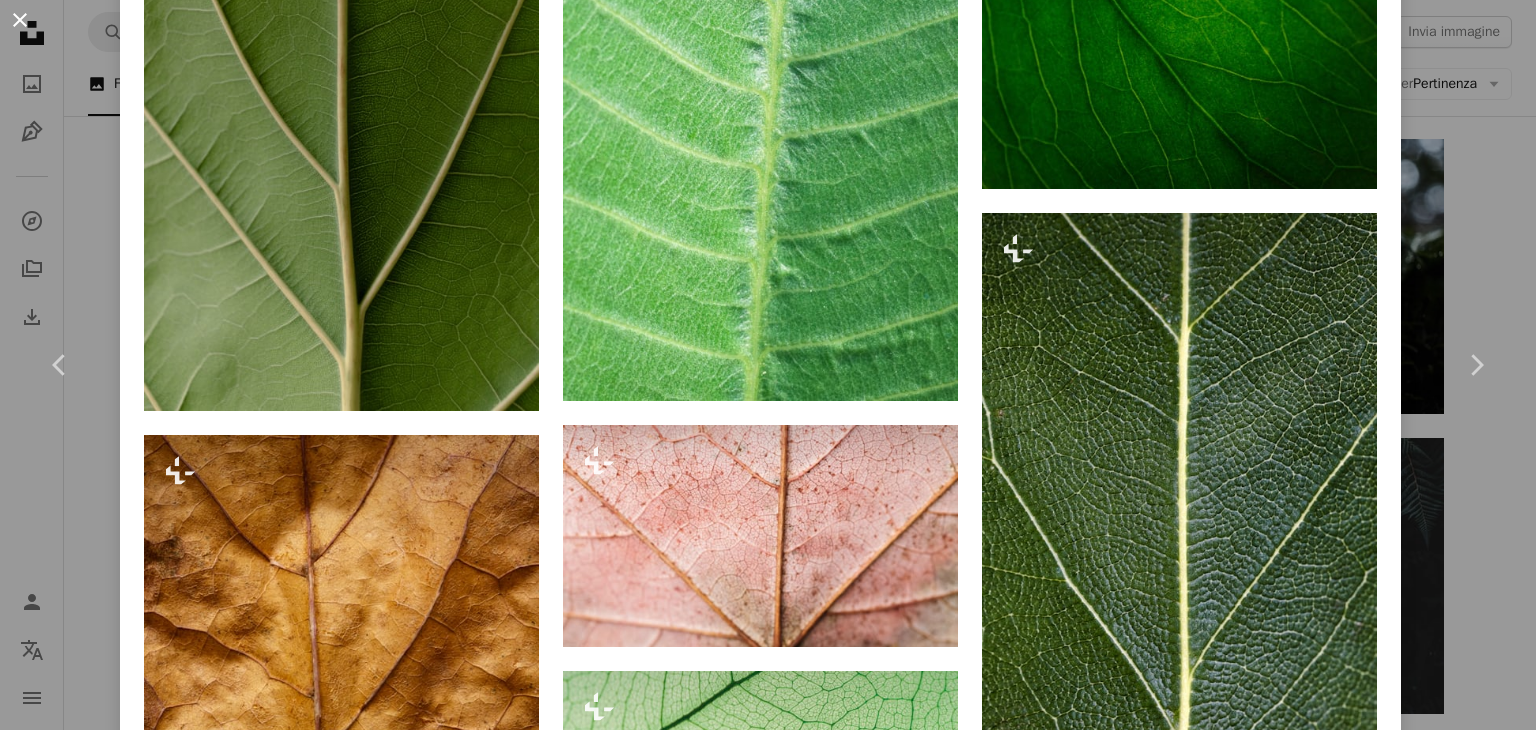 click on "An X shape" at bounding box center (20, 20) 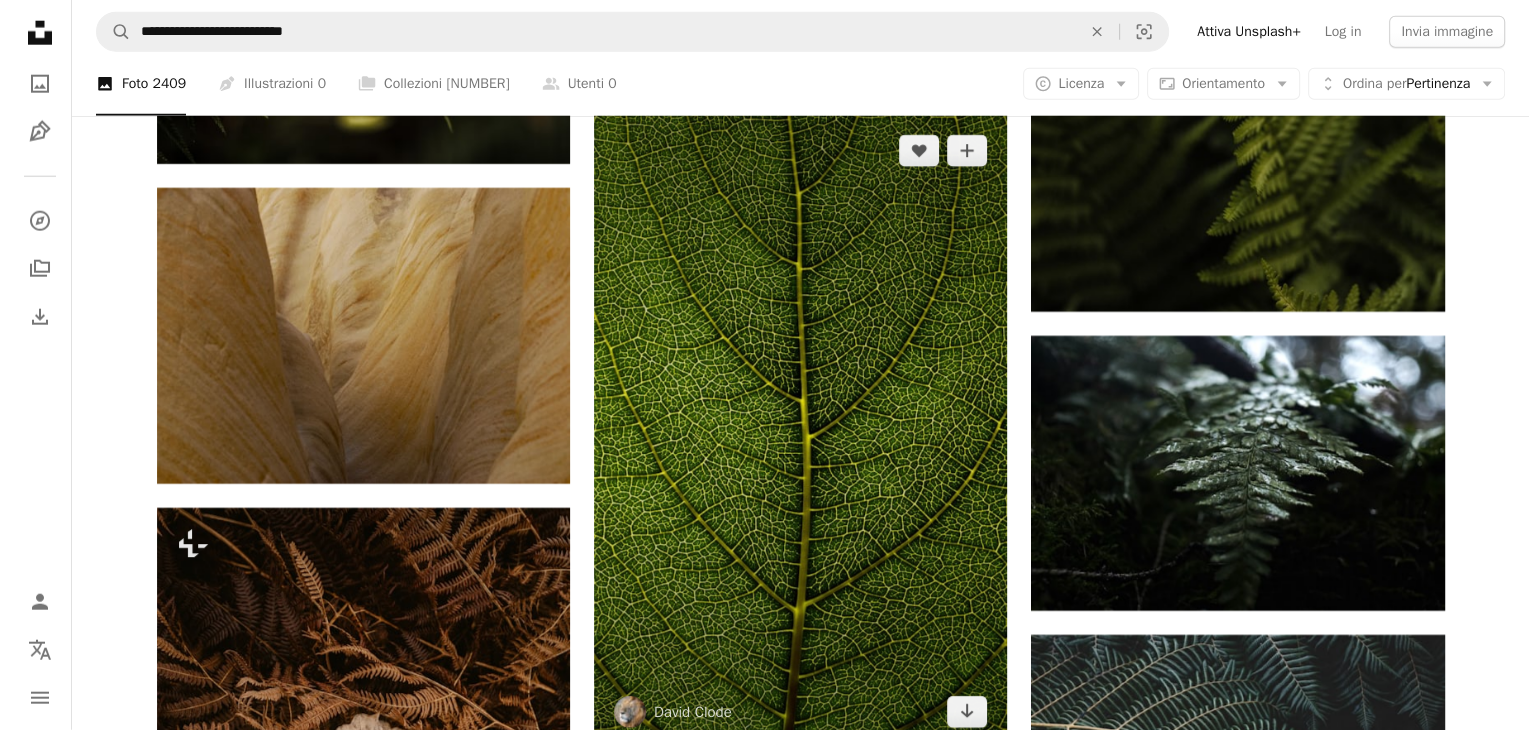 scroll, scrollTop: 12900, scrollLeft: 0, axis: vertical 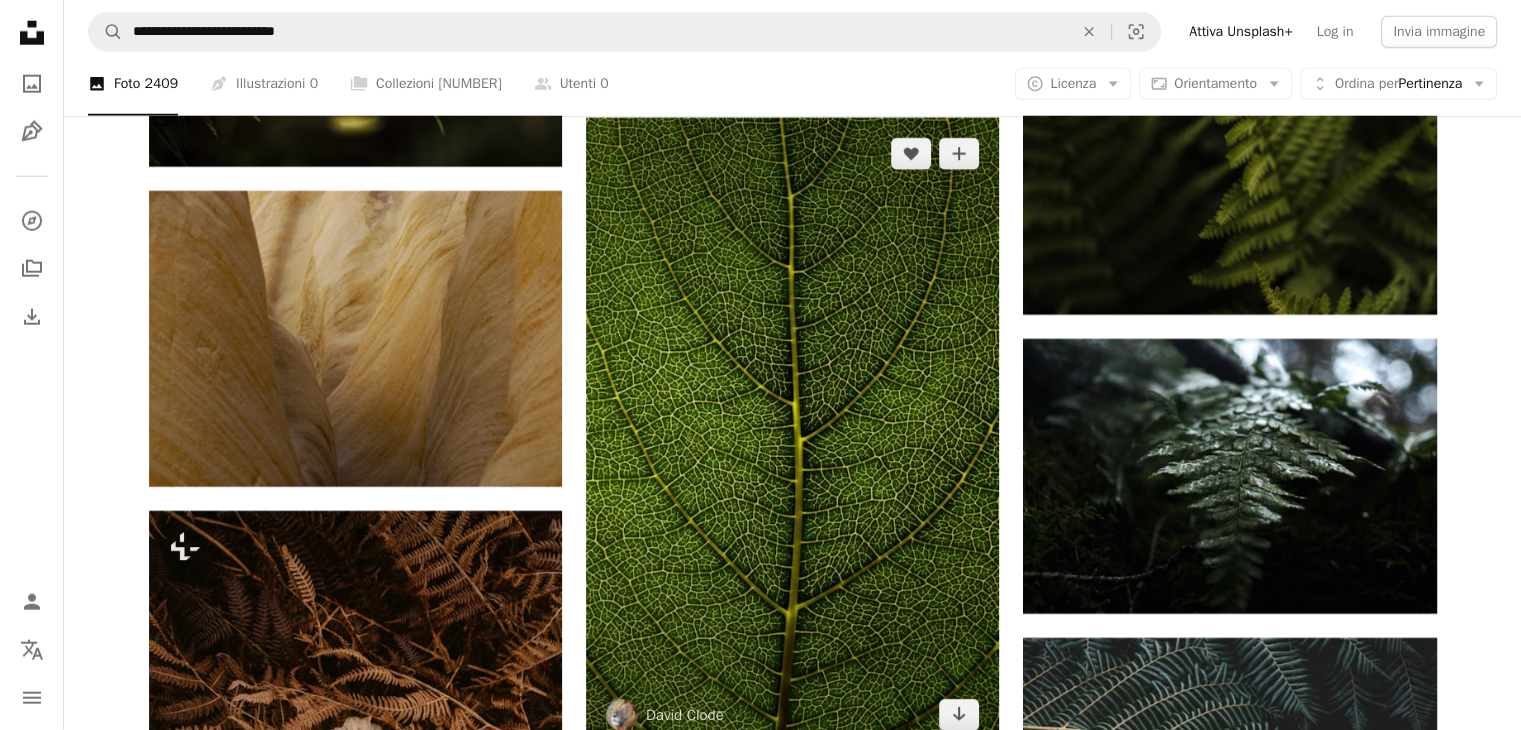 click at bounding box center (792, 434) 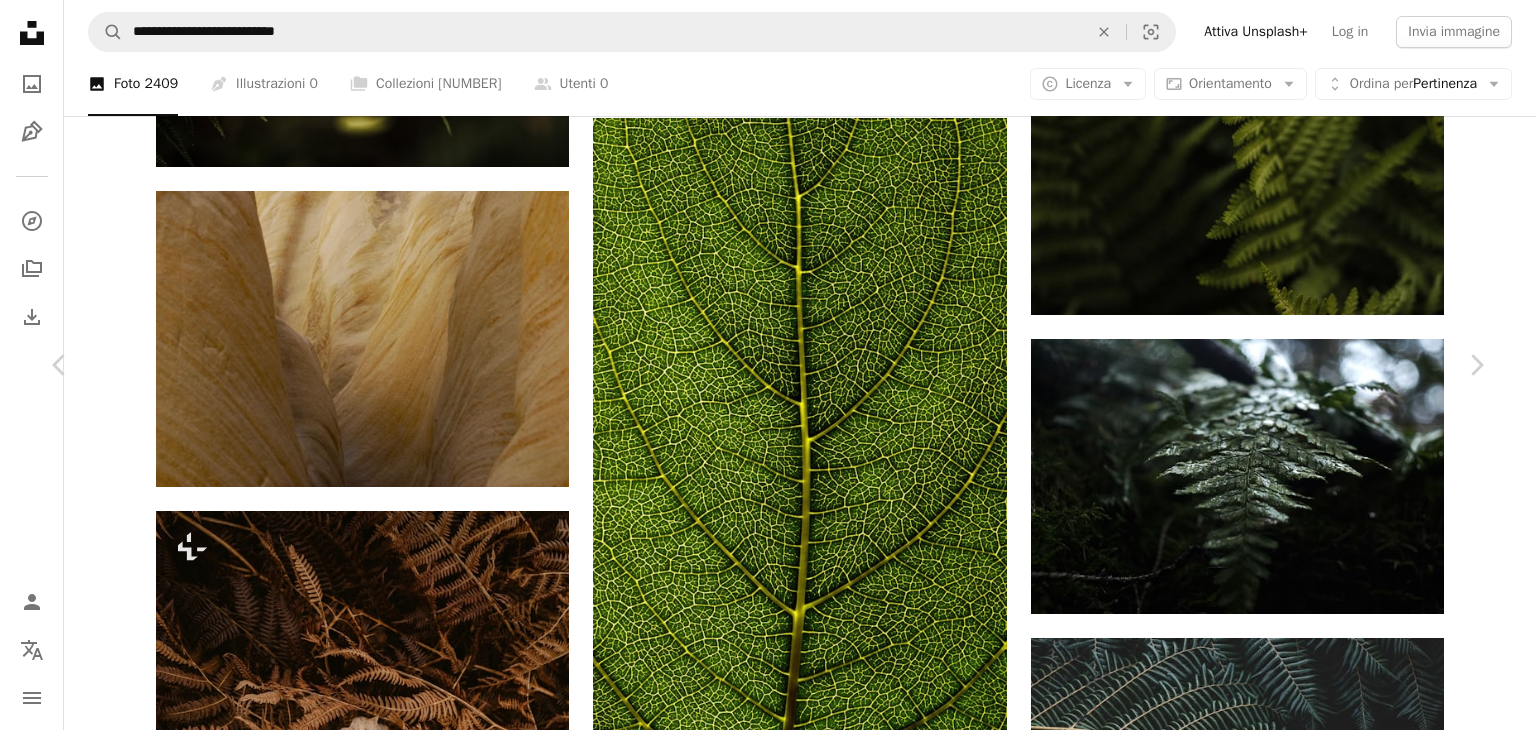 scroll, scrollTop: 1900, scrollLeft: 0, axis: vertical 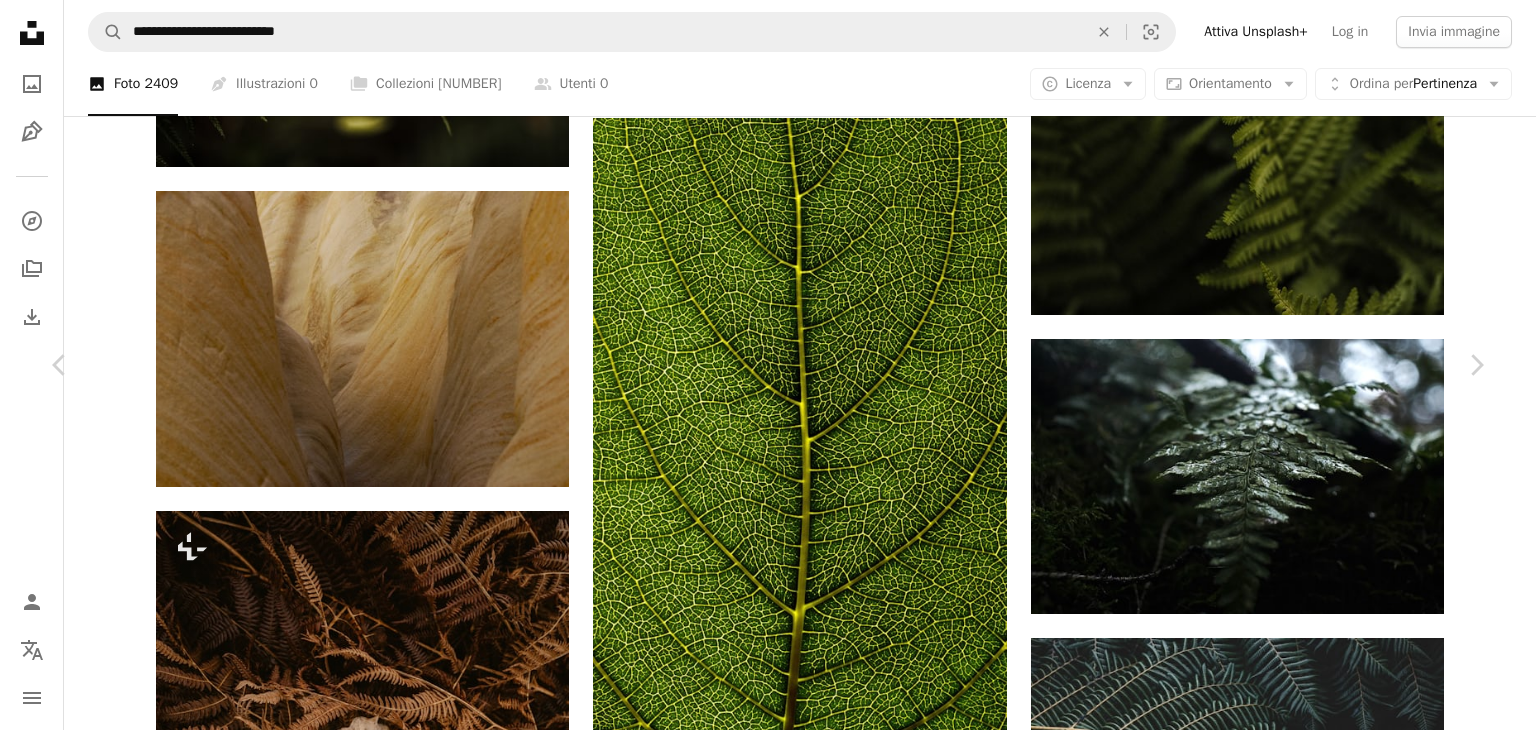 click on "Arrow pointing down" at bounding box center [1337, 14433] 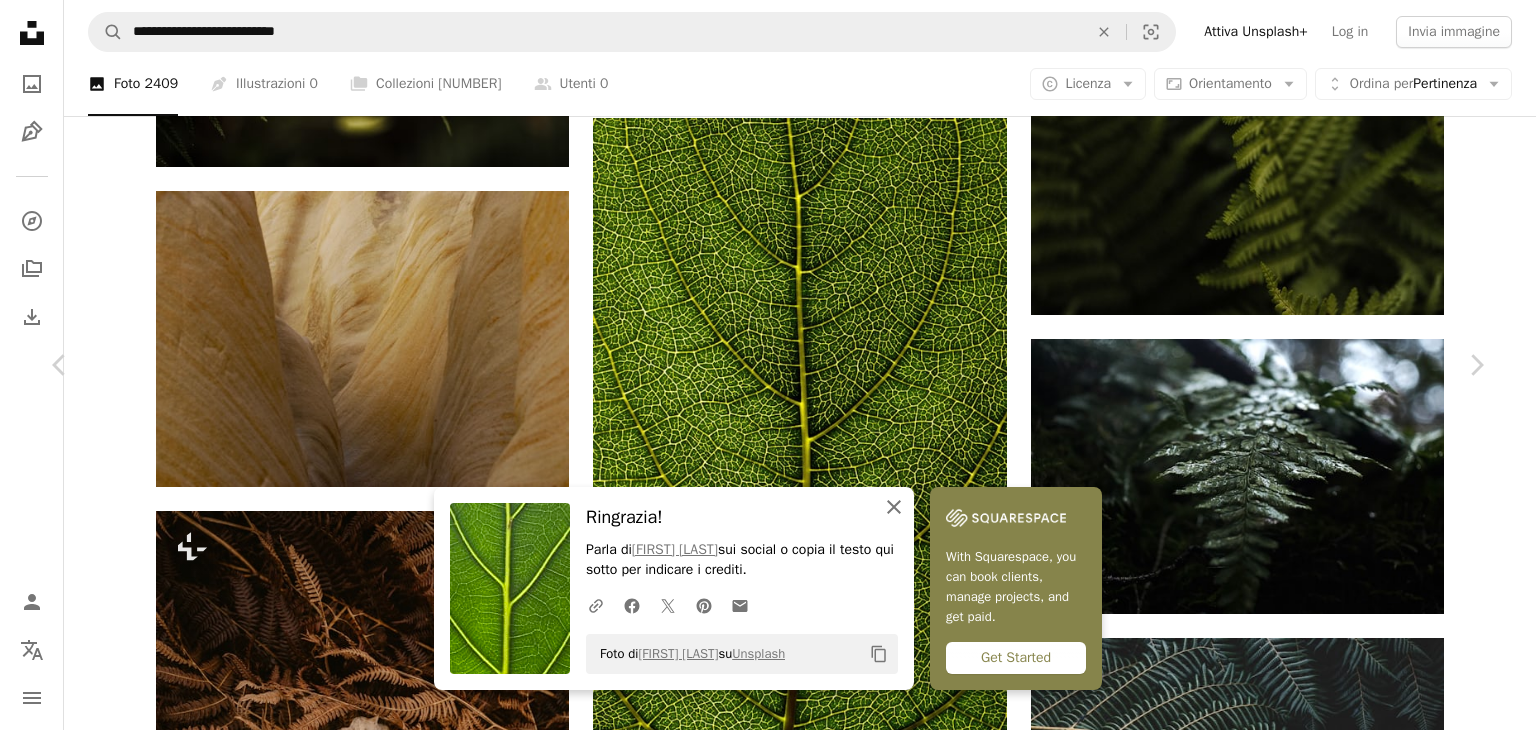 click on "An X shape" 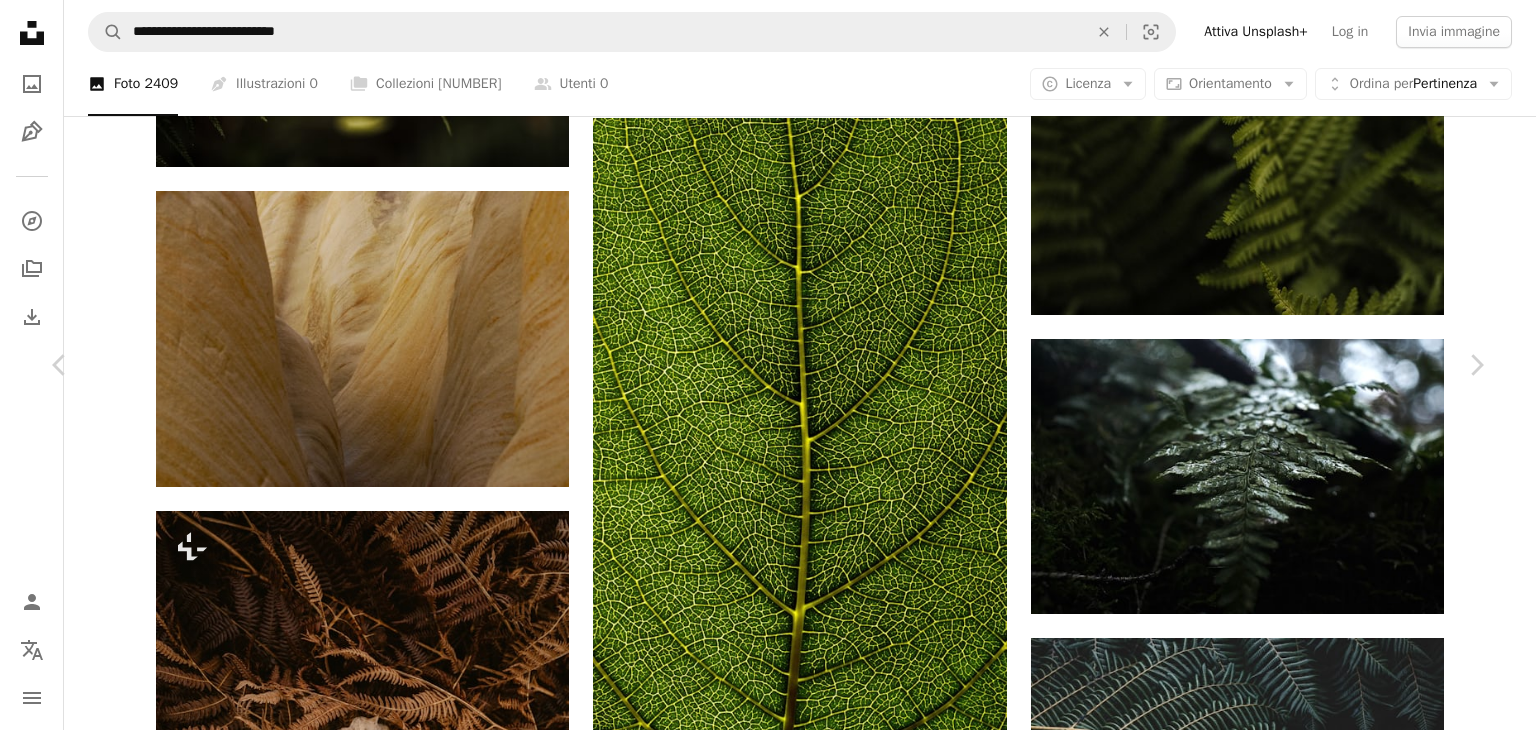 scroll, scrollTop: 7000, scrollLeft: 0, axis: vertical 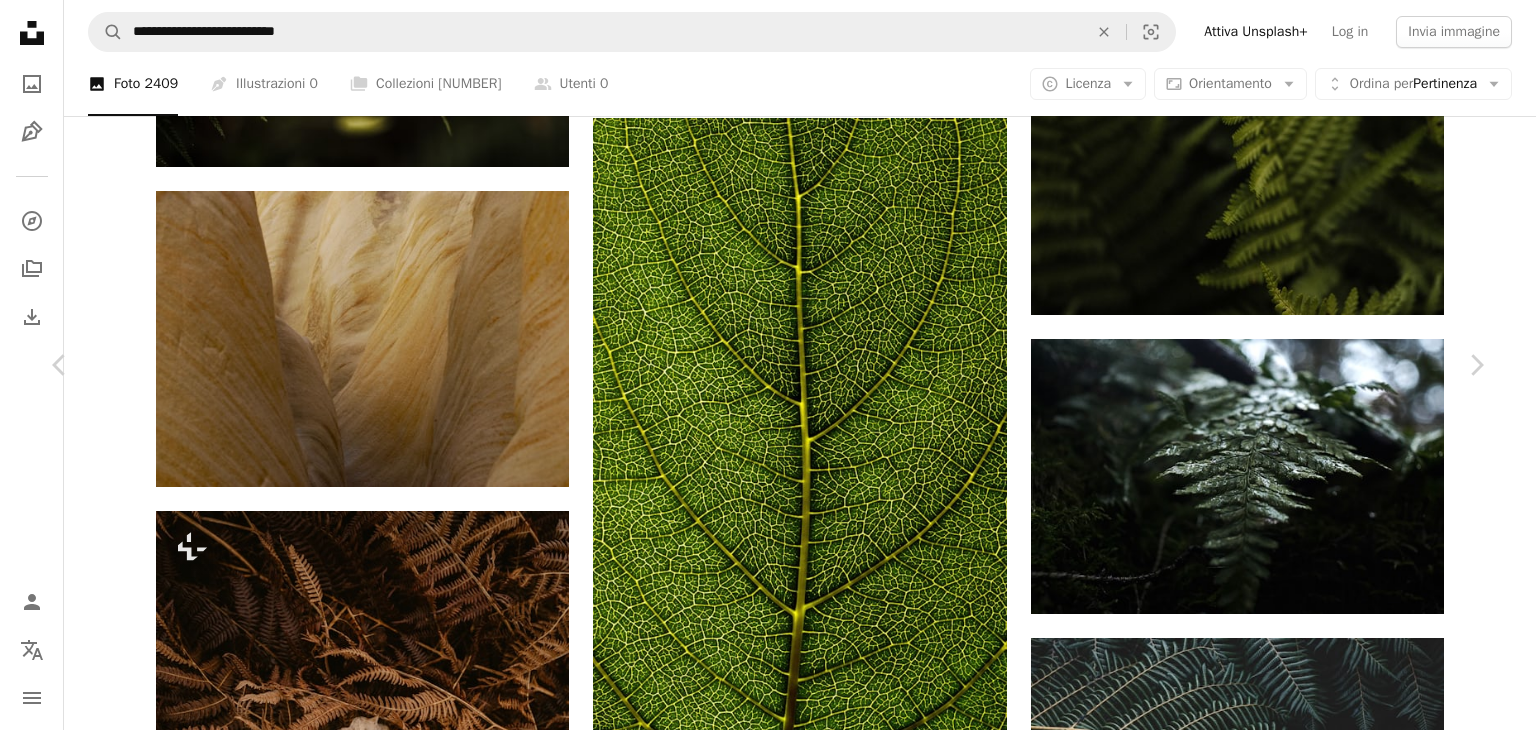 click on "An X shape" at bounding box center (20, 20) 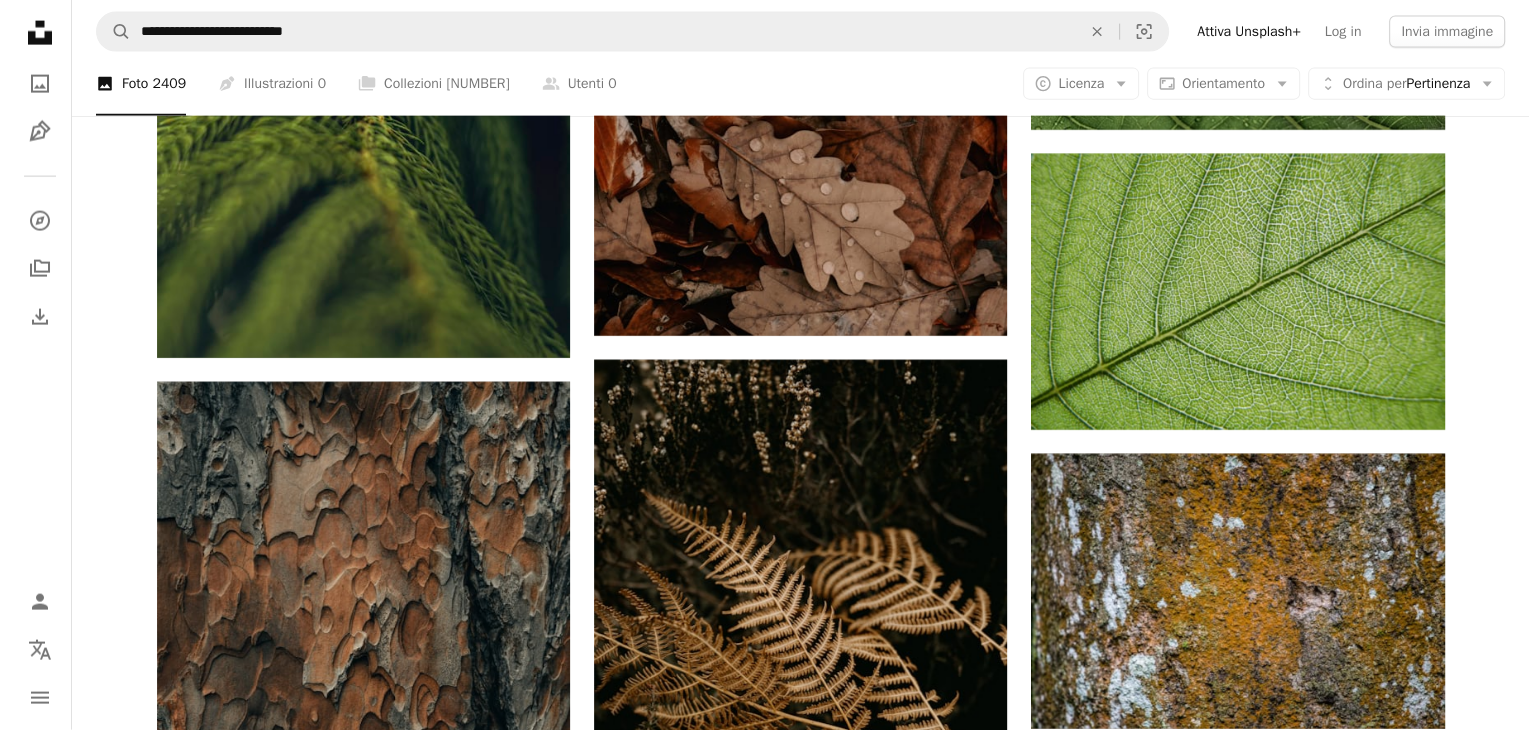scroll, scrollTop: 4700, scrollLeft: 0, axis: vertical 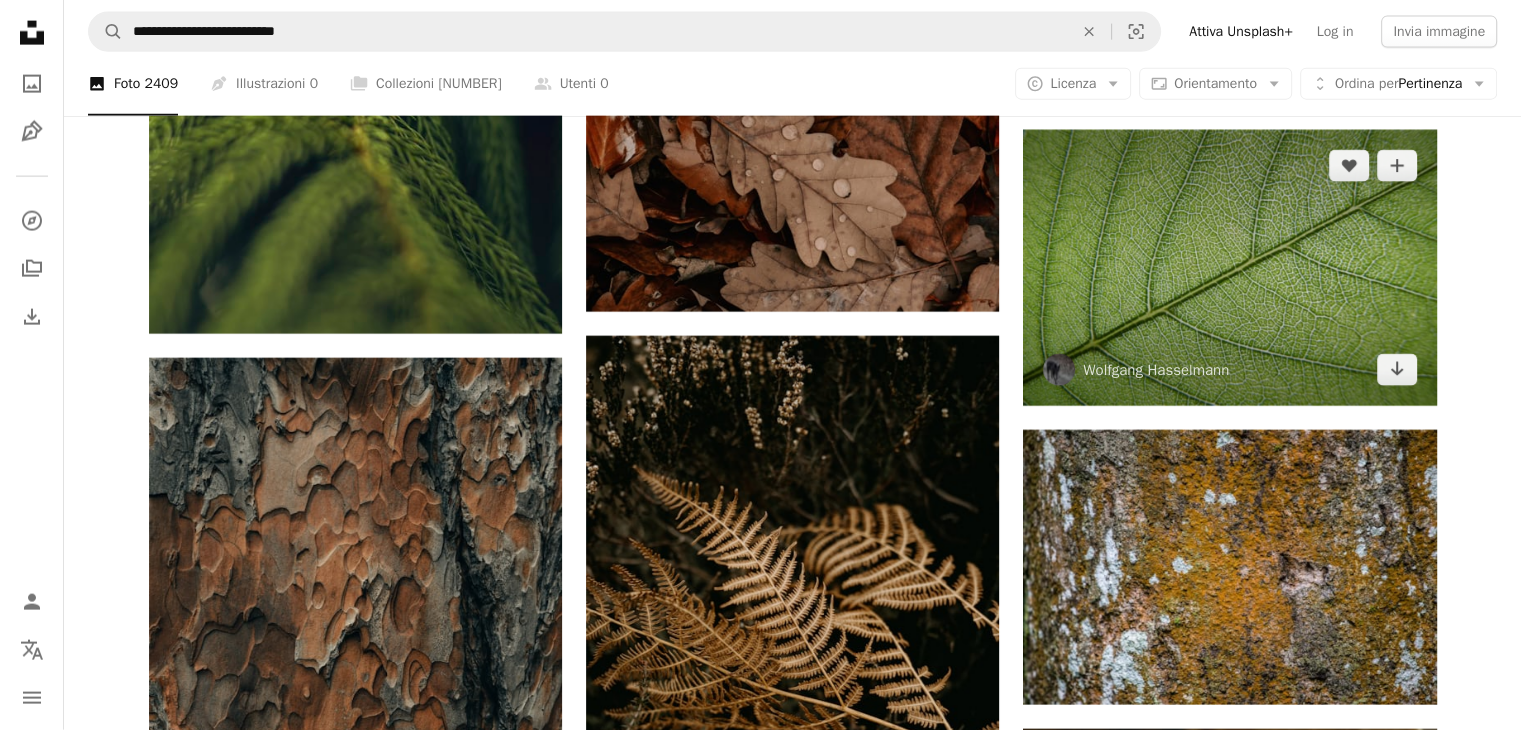 click at bounding box center (1229, 267) 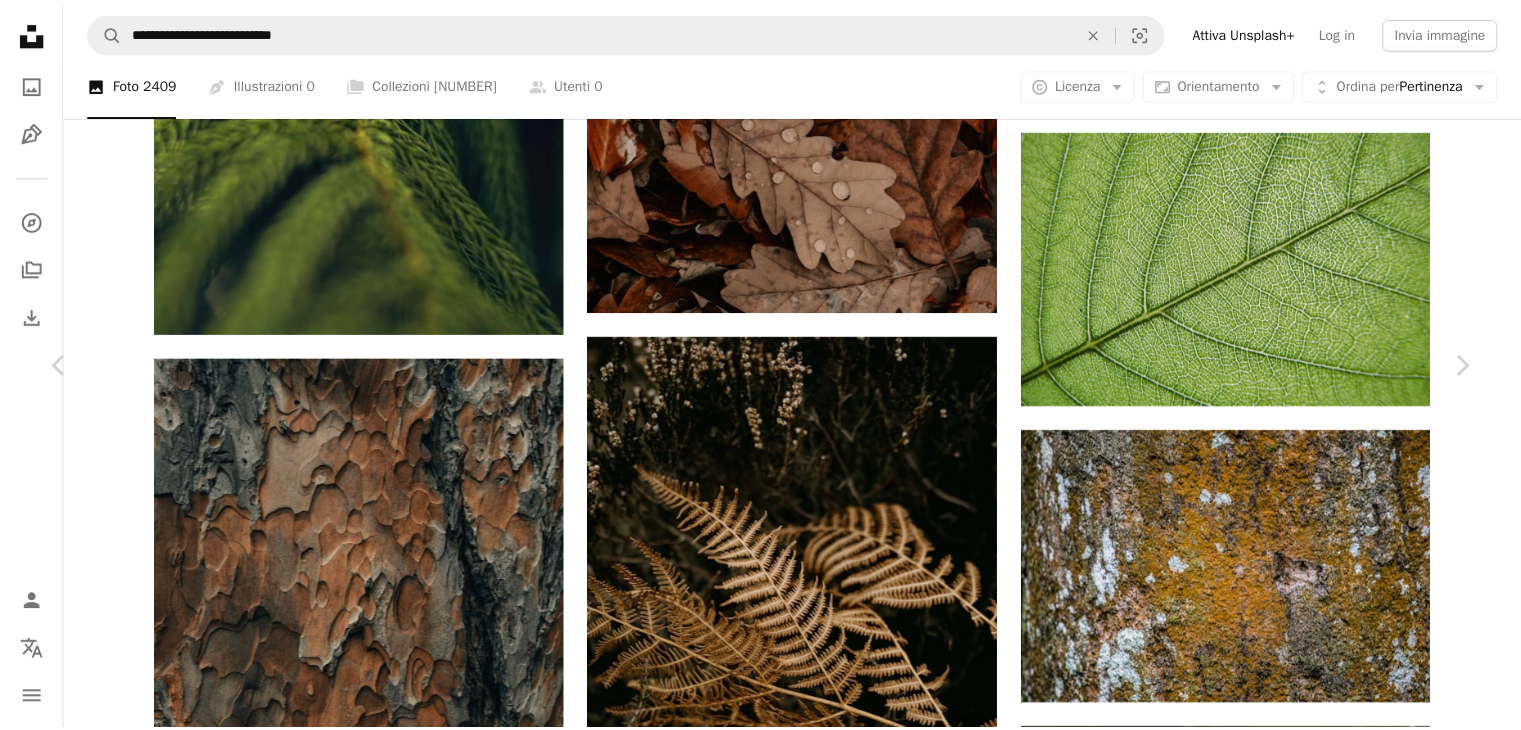 scroll, scrollTop: 7900, scrollLeft: 0, axis: vertical 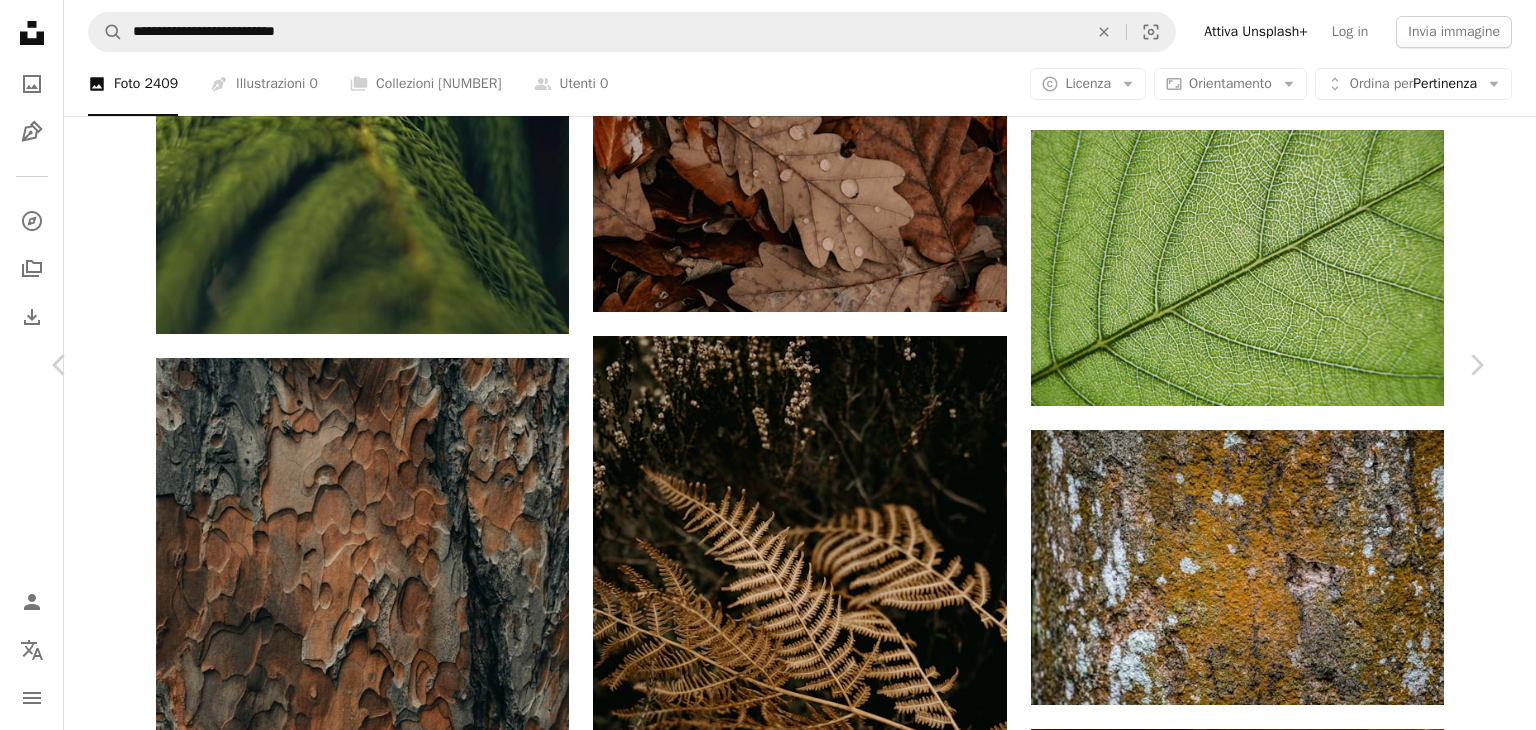 click on "An X shape" at bounding box center [20, 20] 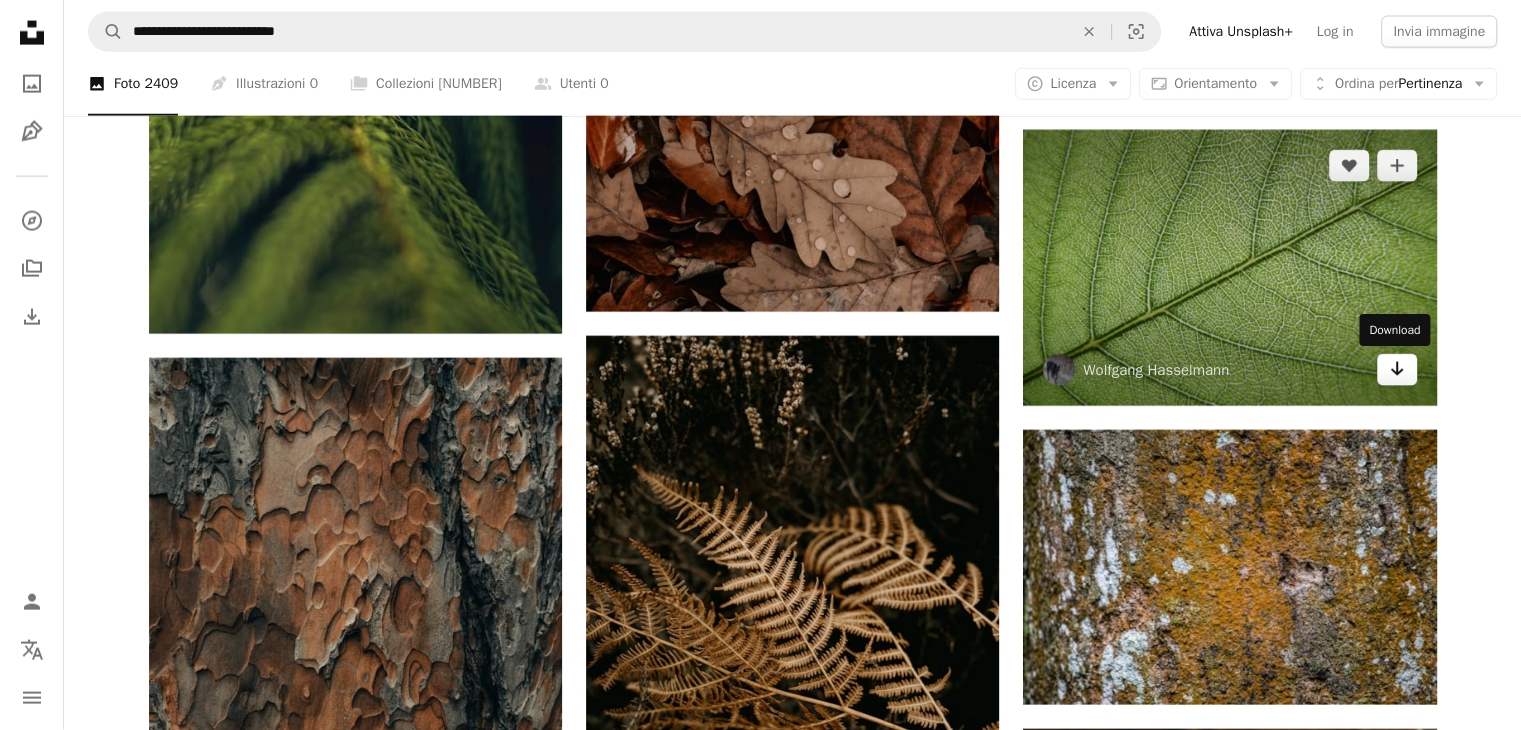 click 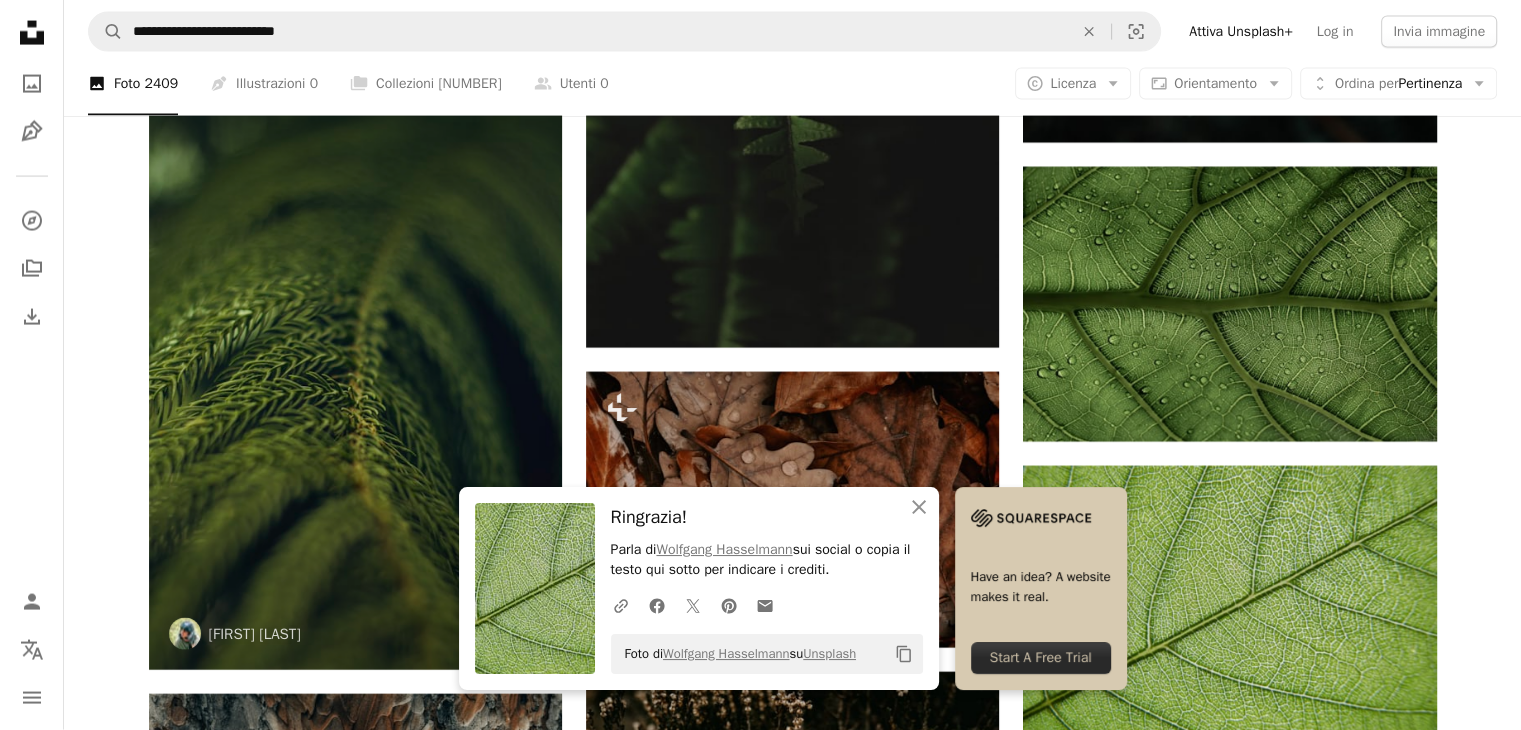 scroll, scrollTop: 4300, scrollLeft: 0, axis: vertical 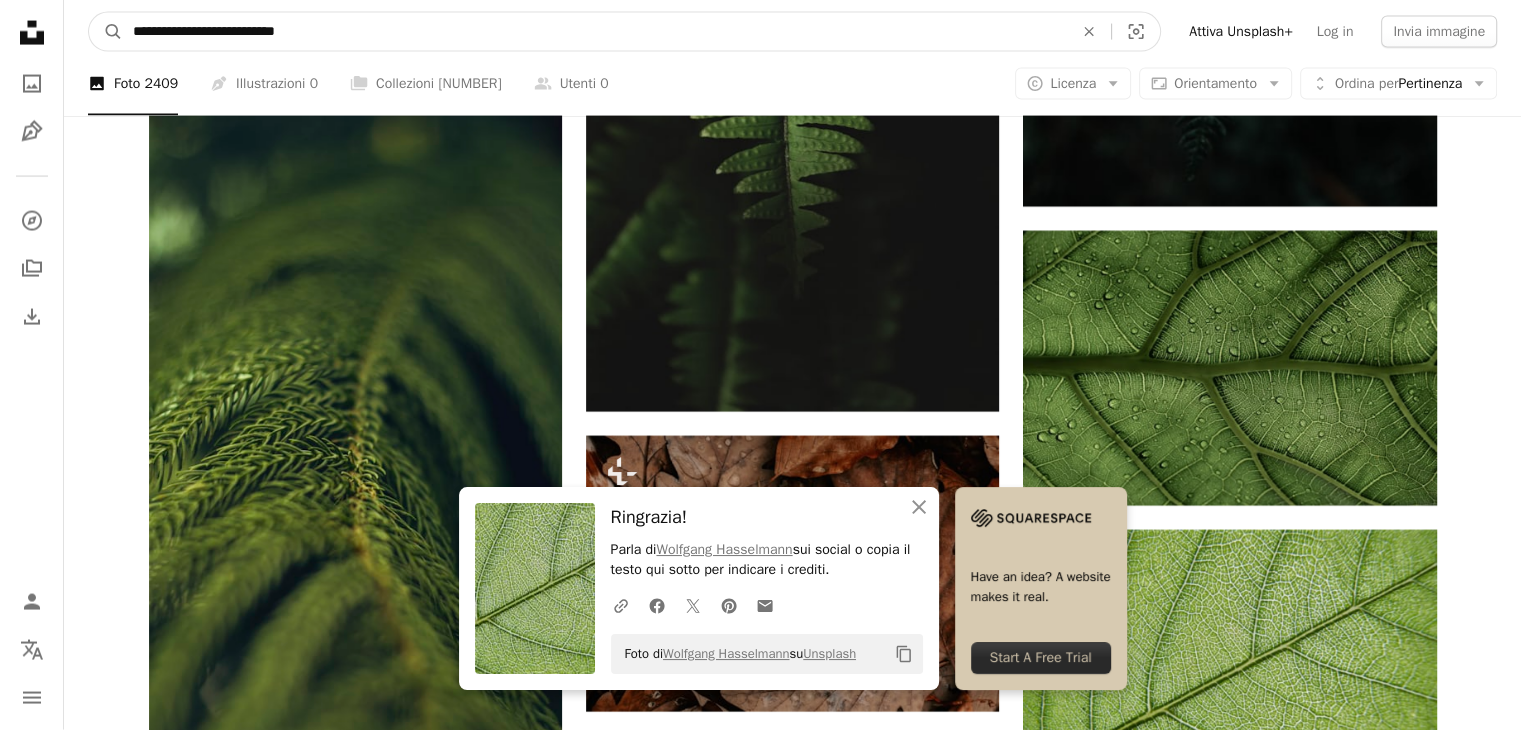 click on "**********" at bounding box center [595, 32] 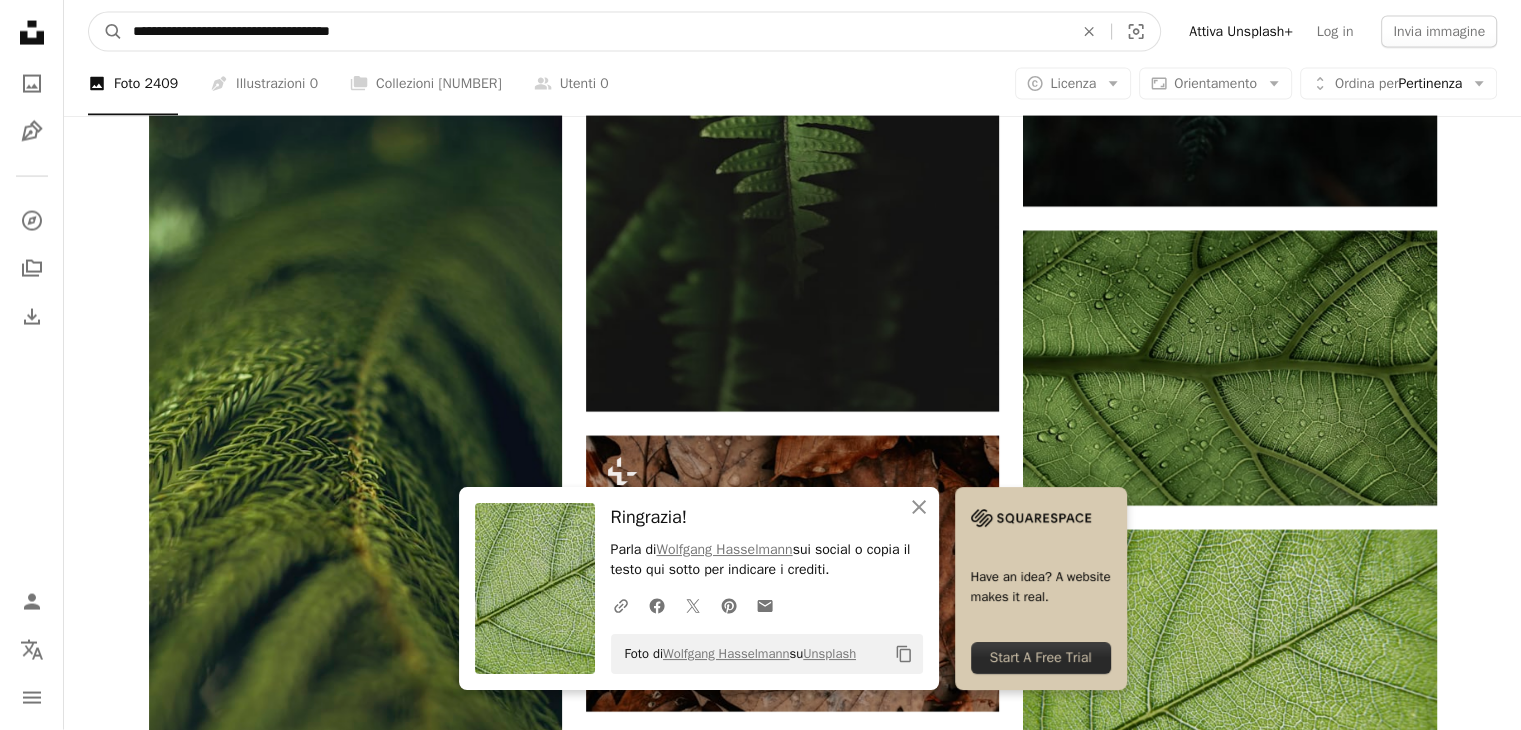 type on "**********" 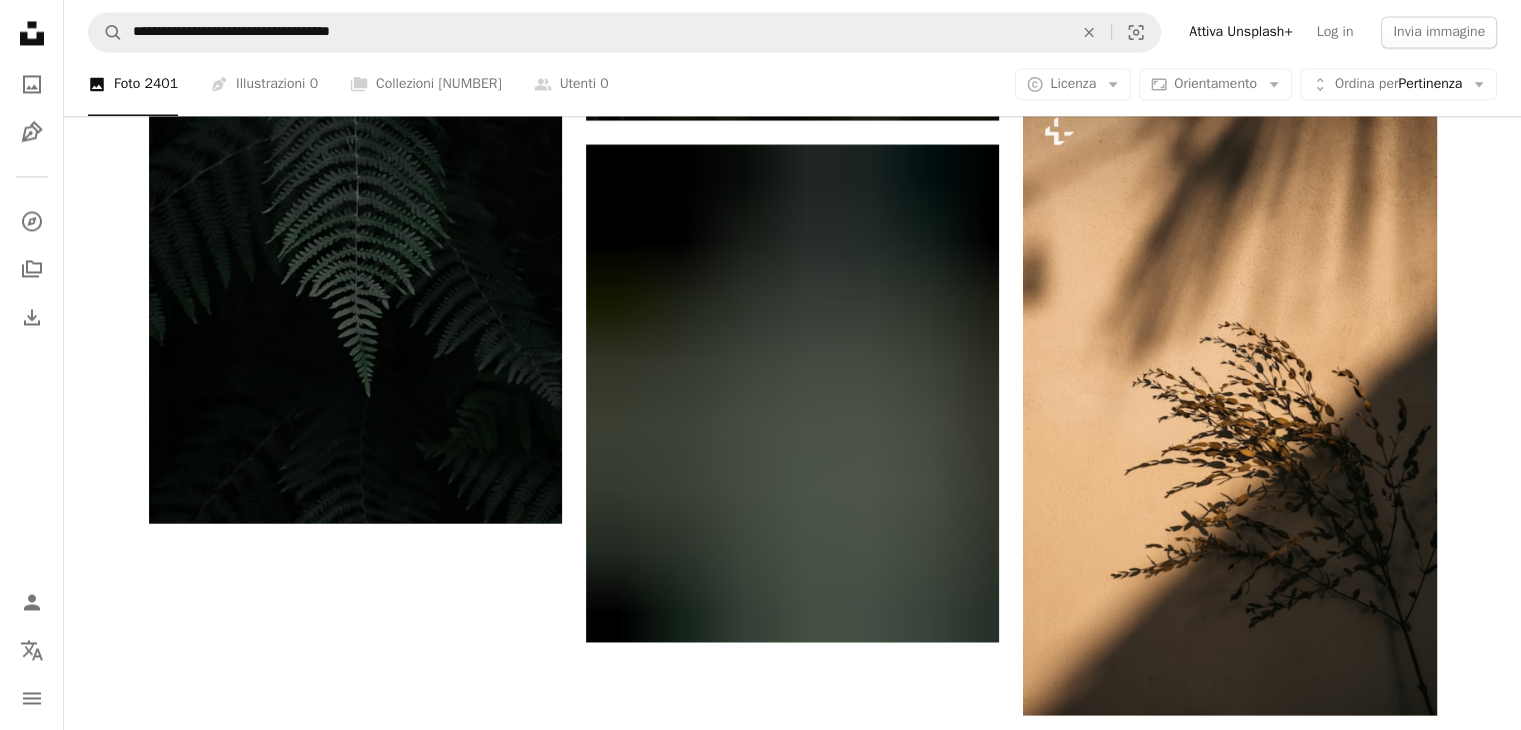scroll, scrollTop: 3600, scrollLeft: 0, axis: vertical 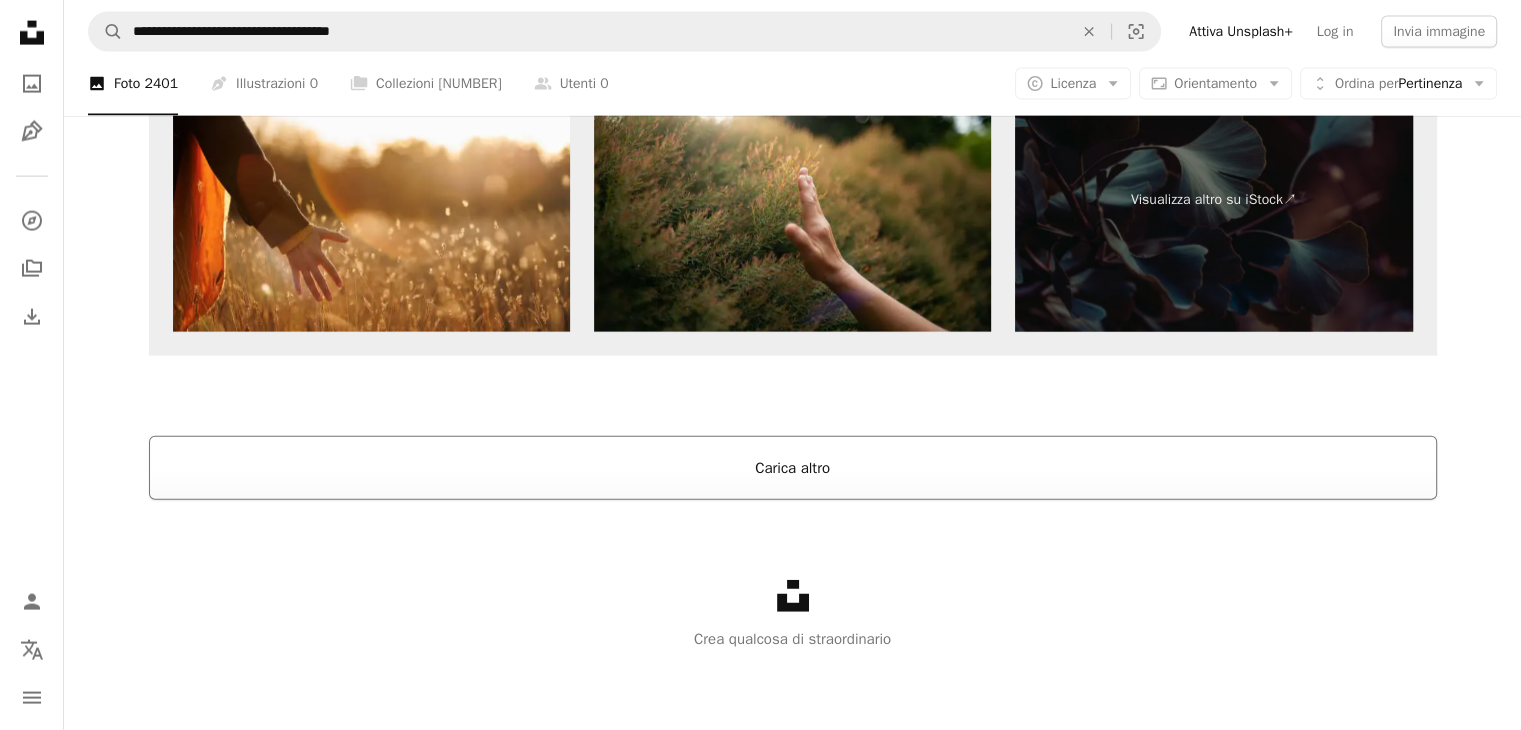 click on "Carica altro" at bounding box center (793, 468) 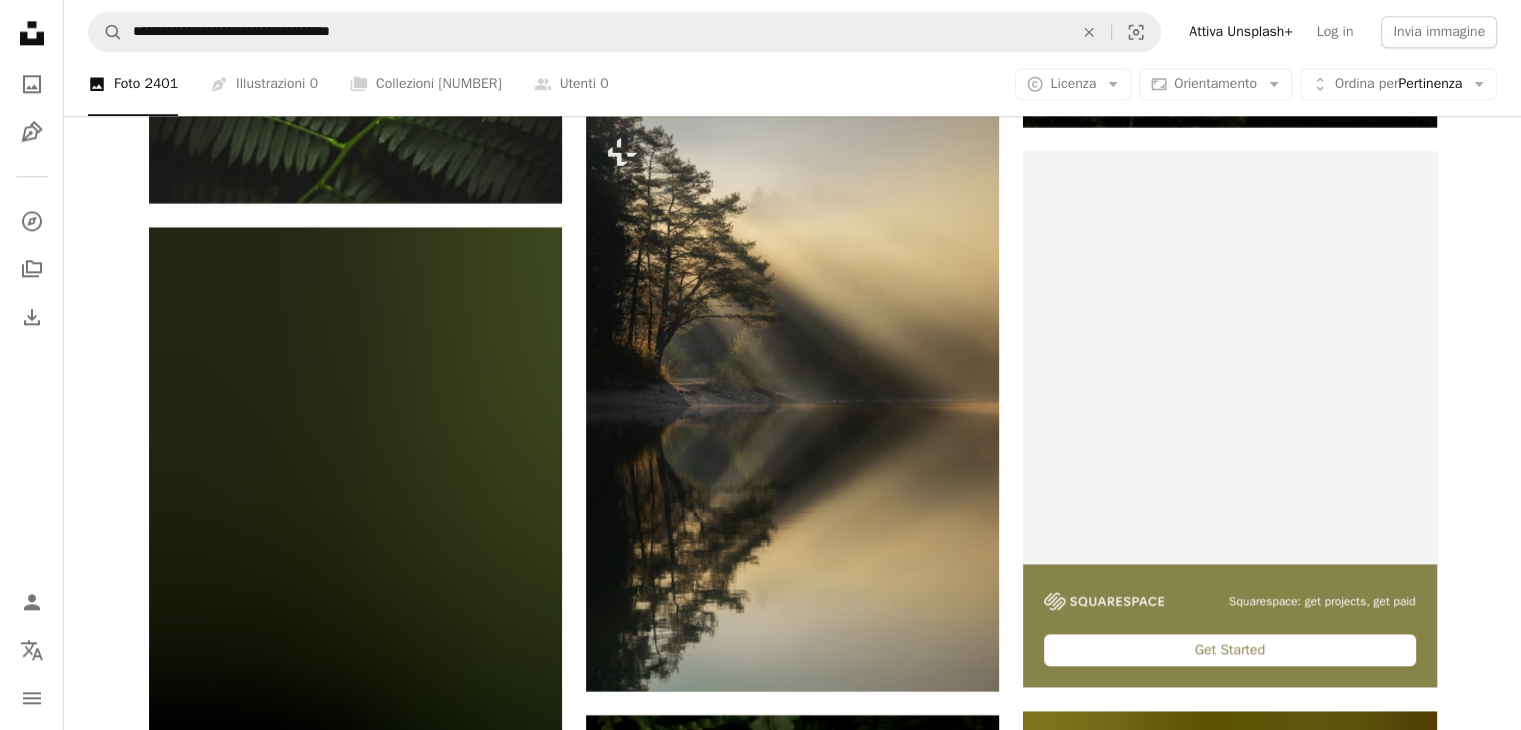 scroll, scrollTop: 10124, scrollLeft: 0, axis: vertical 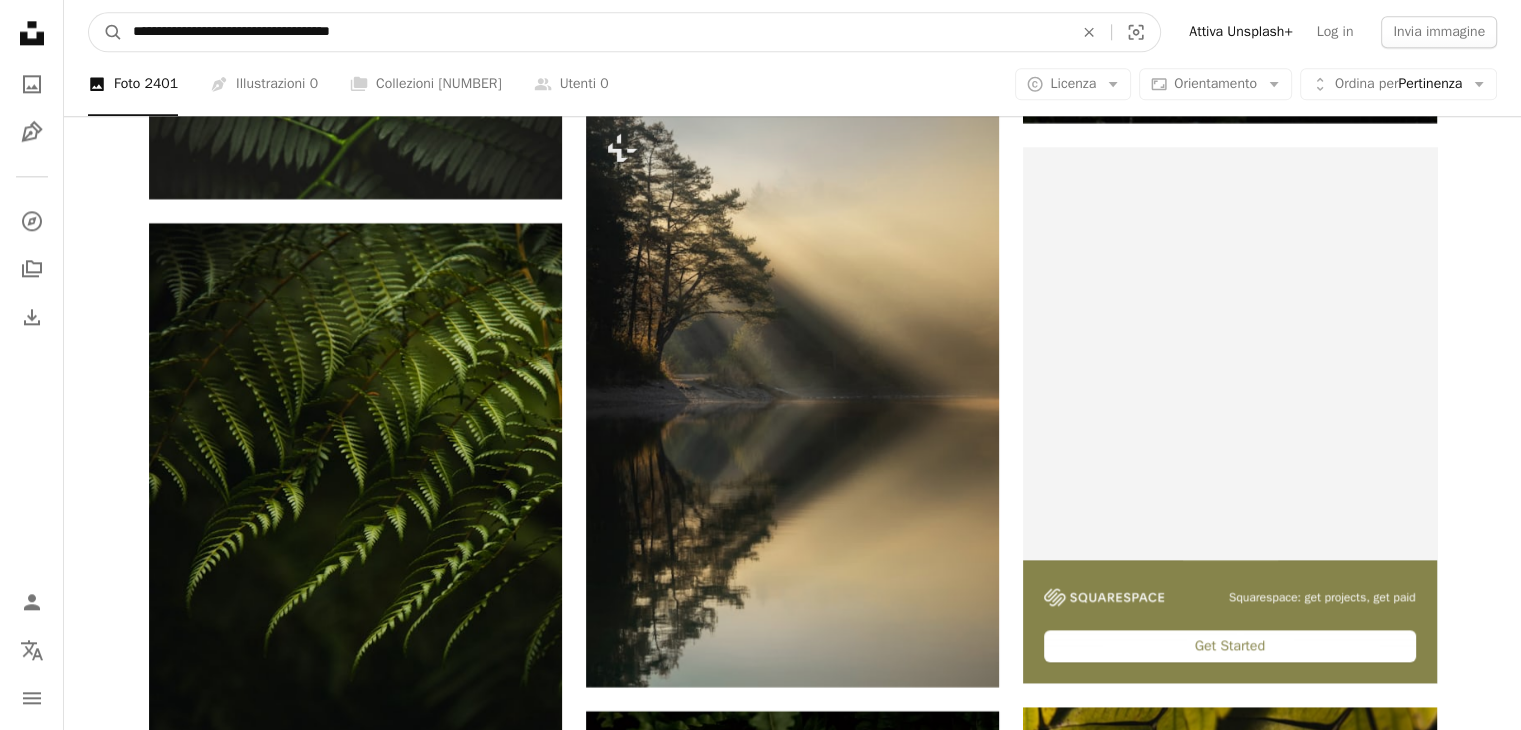 click on "**********" at bounding box center (595, 32) 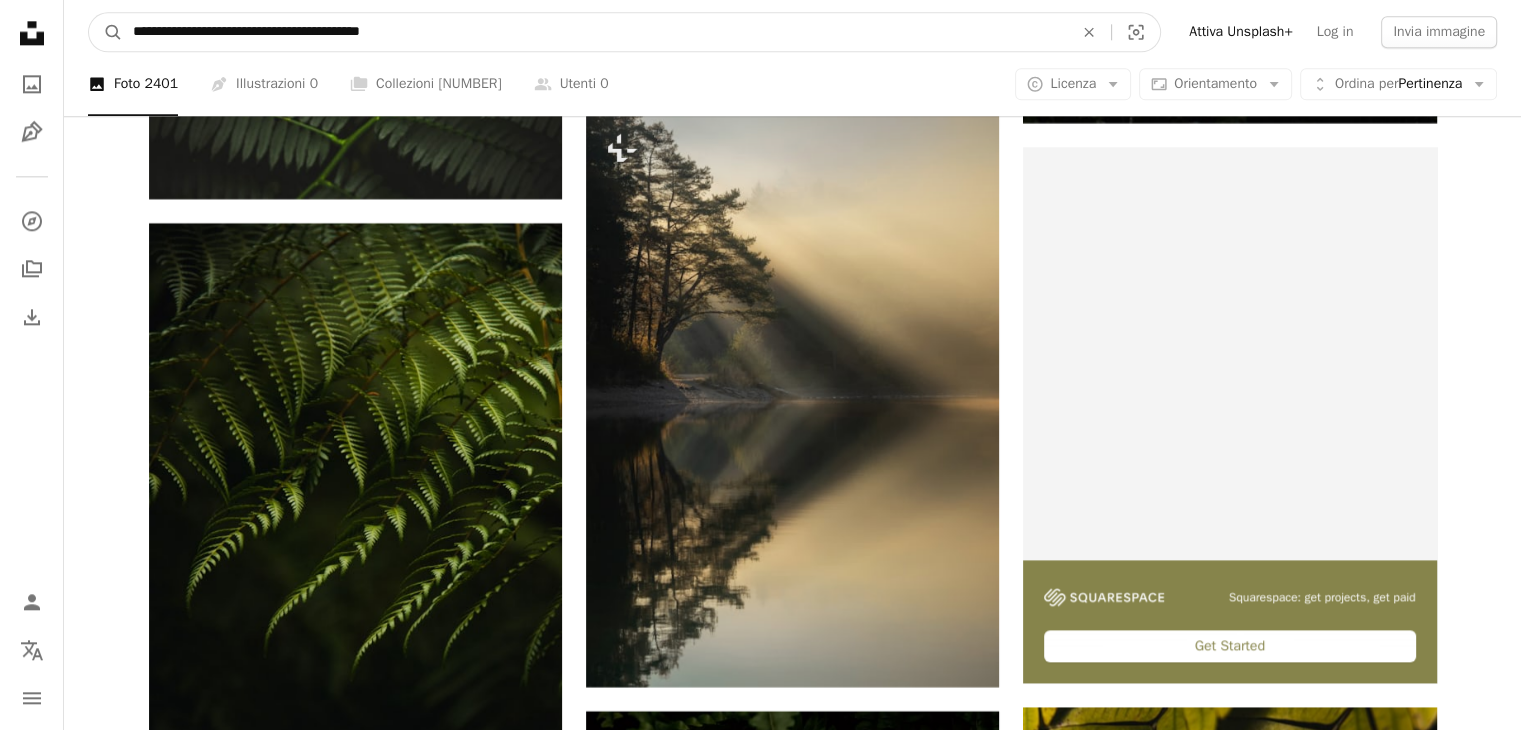 type on "**********" 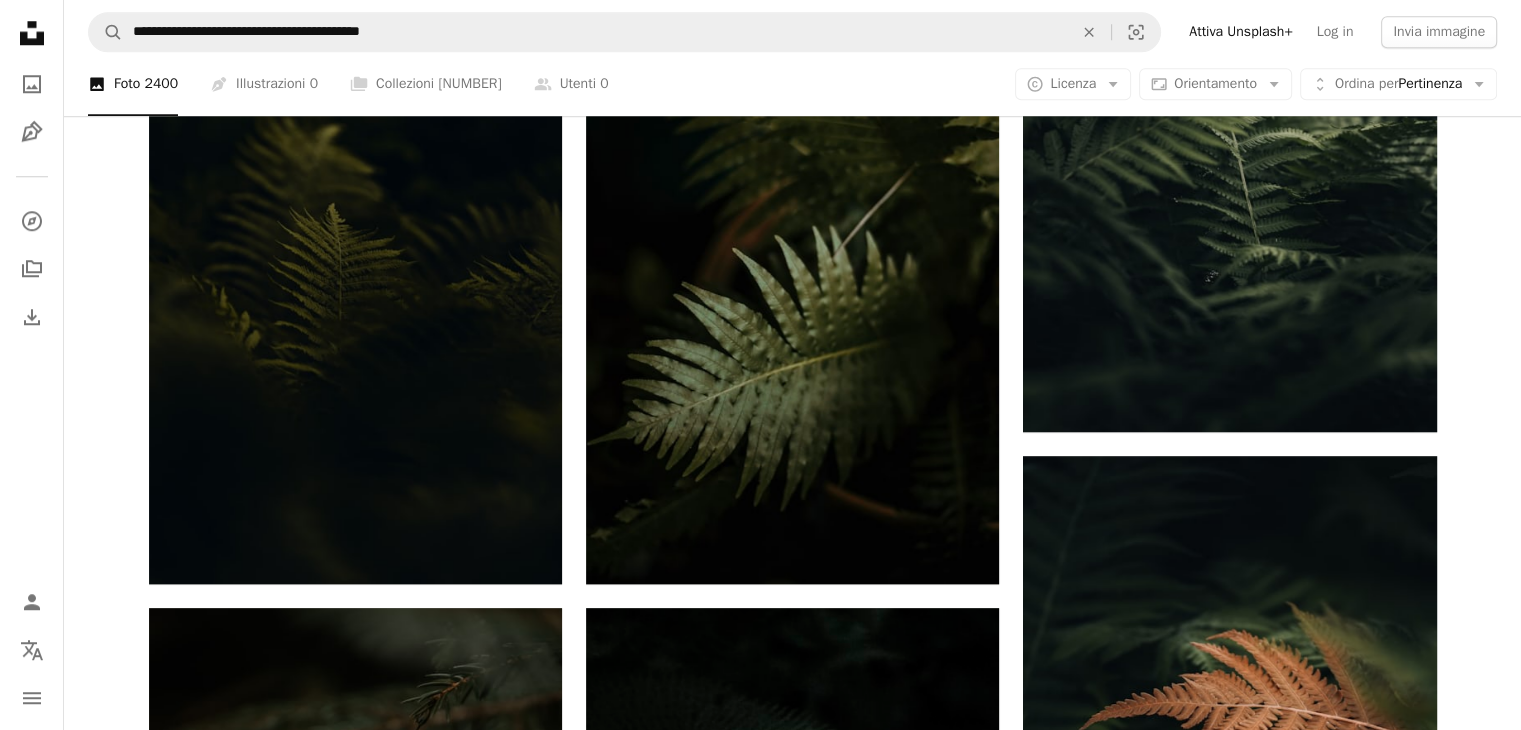 scroll, scrollTop: 1900, scrollLeft: 0, axis: vertical 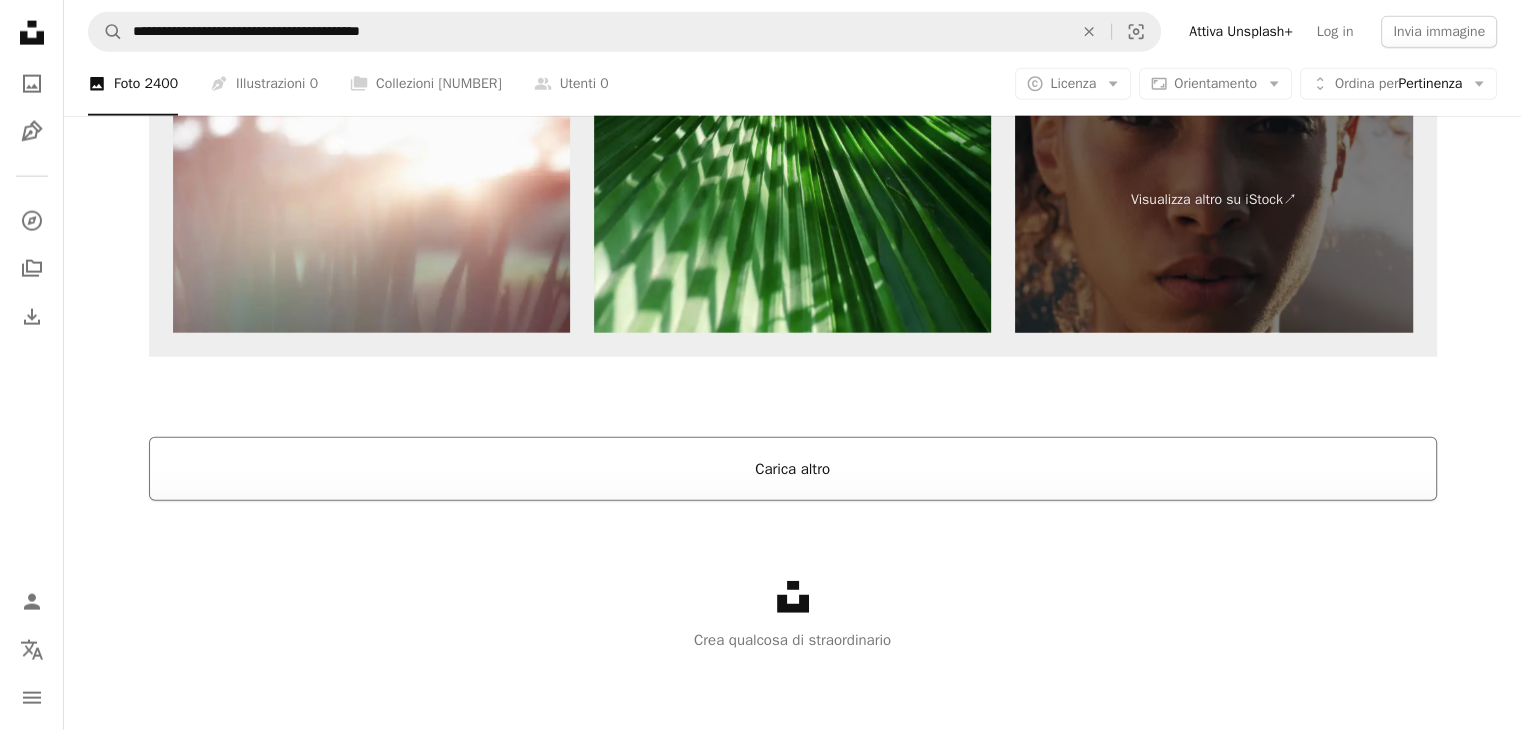 click on "Carica altro" at bounding box center (793, 469) 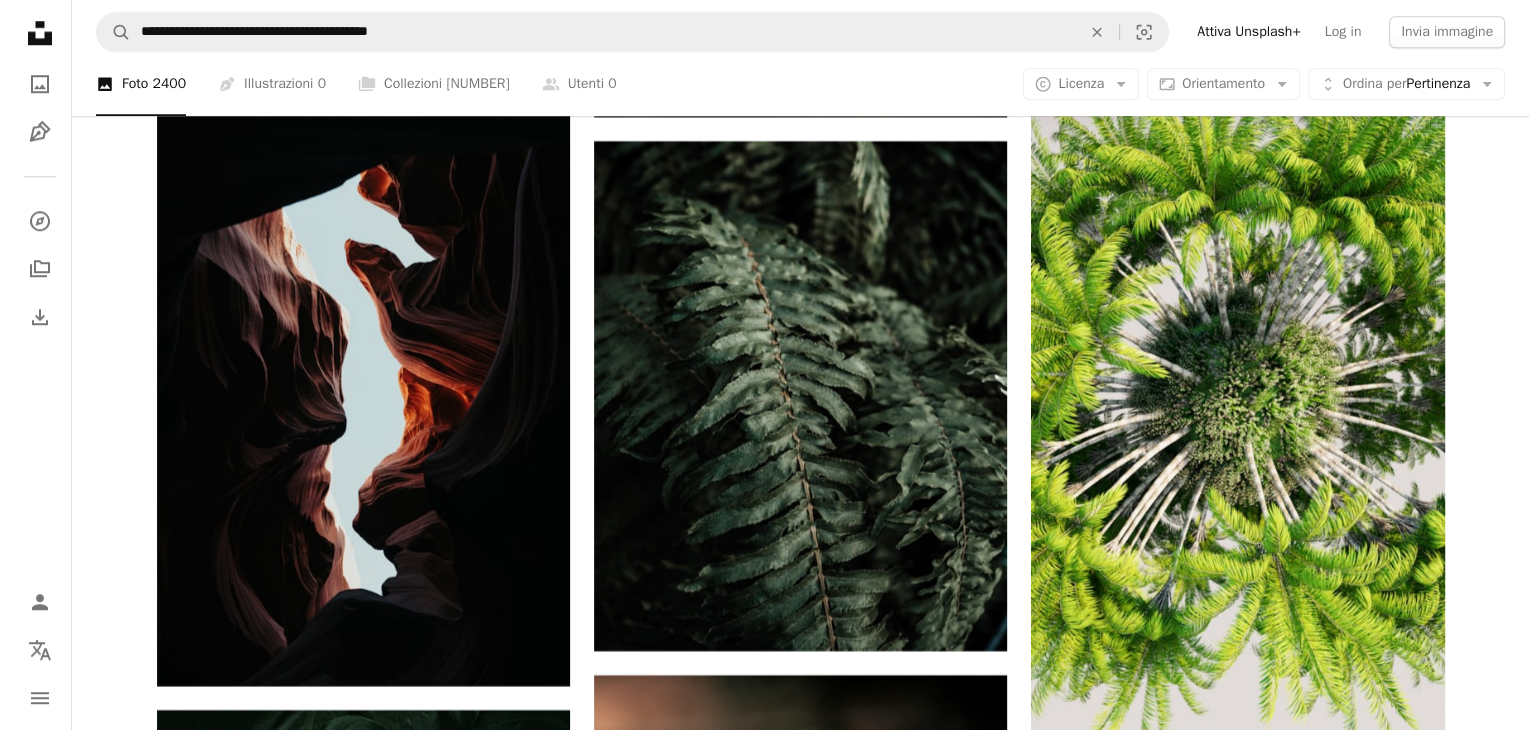 scroll, scrollTop: 24620, scrollLeft: 0, axis: vertical 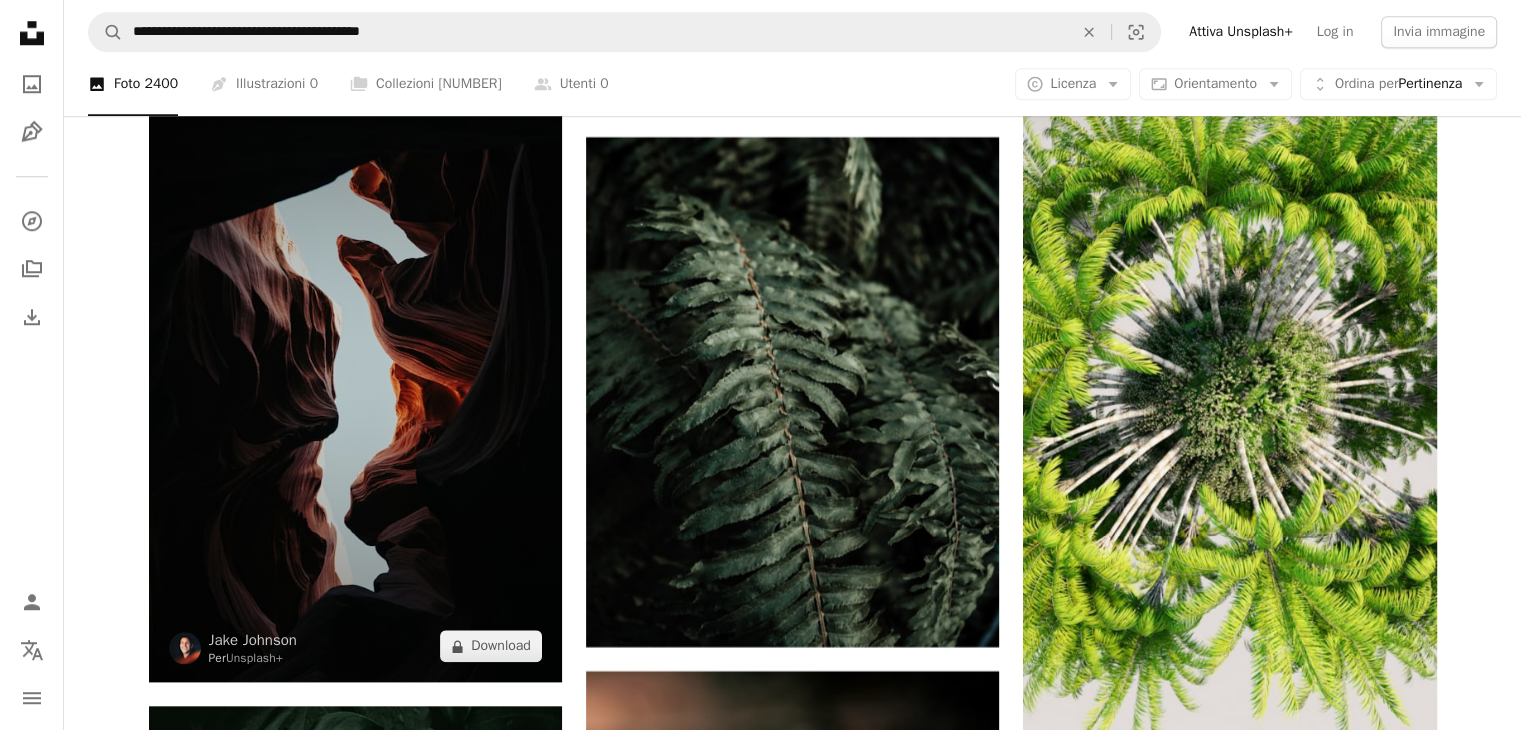 click at bounding box center [355, 372] 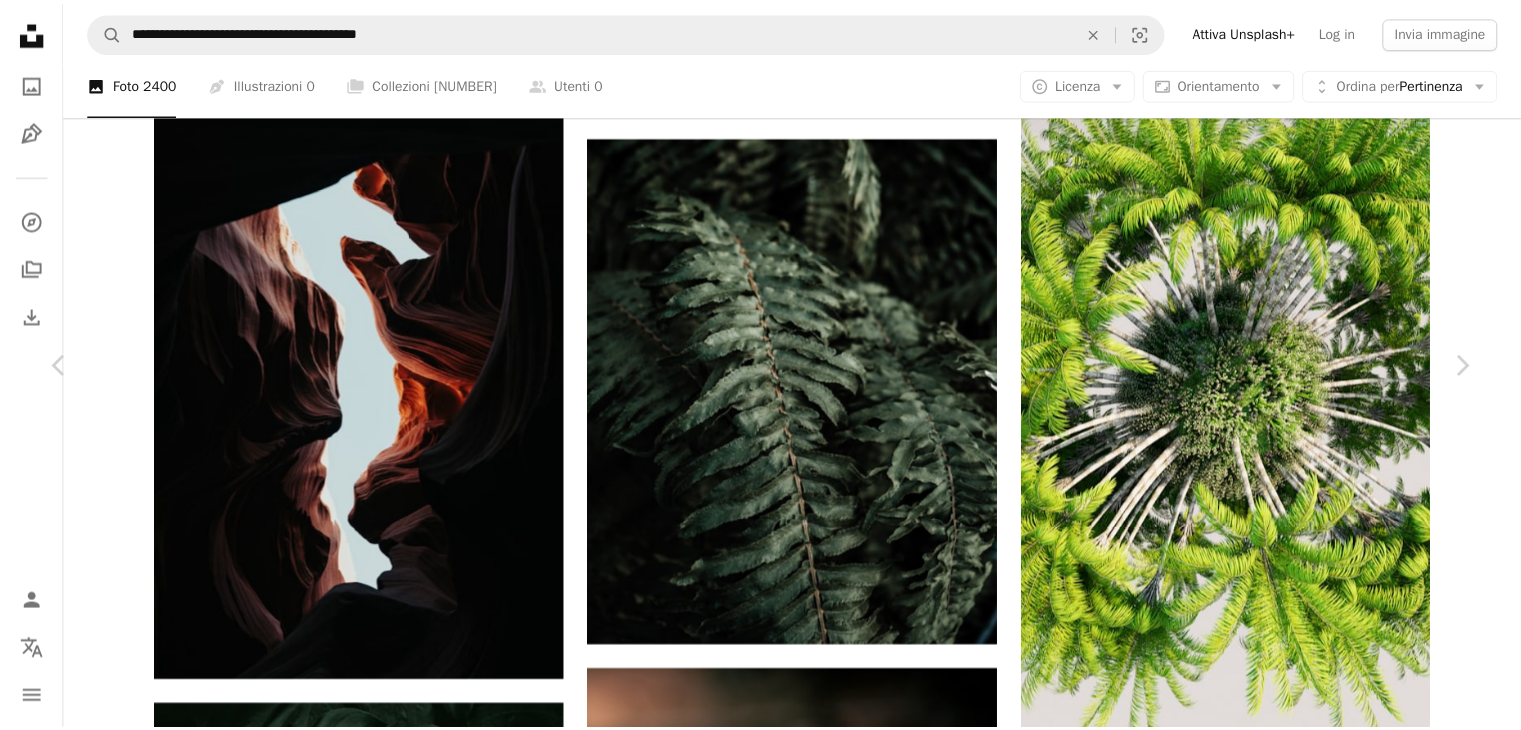 scroll, scrollTop: 100, scrollLeft: 0, axis: vertical 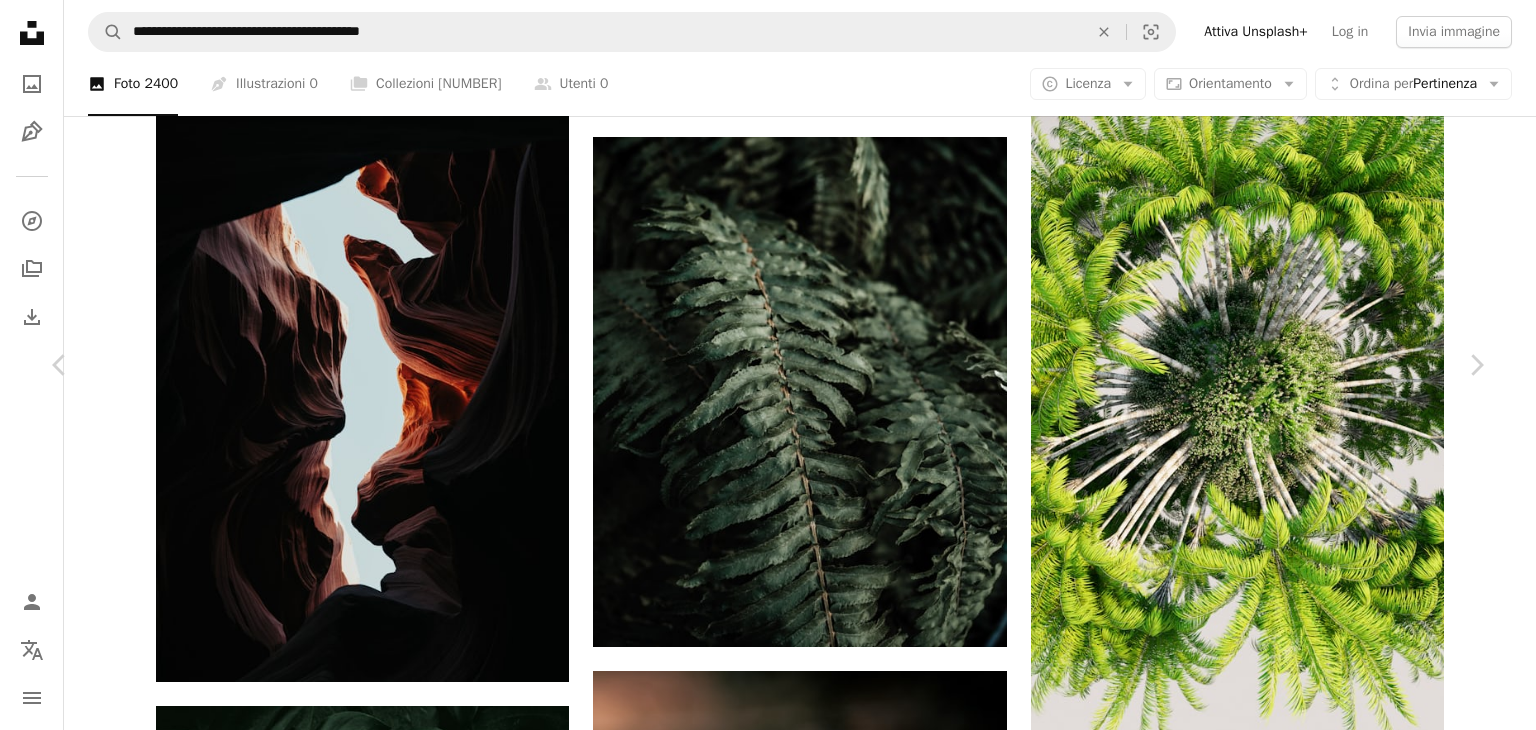 click on "An X shape" at bounding box center [20, 20] 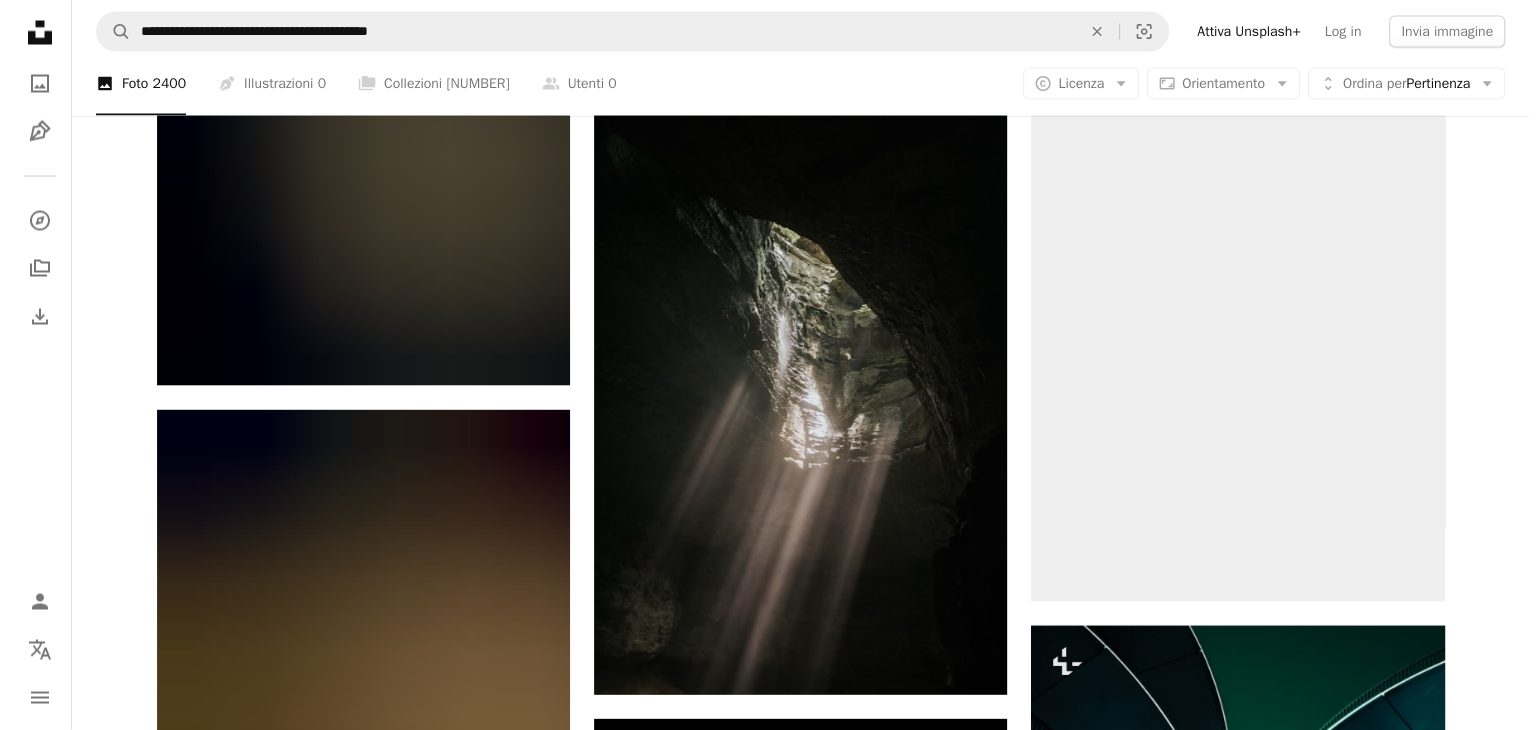scroll, scrollTop: 26720, scrollLeft: 0, axis: vertical 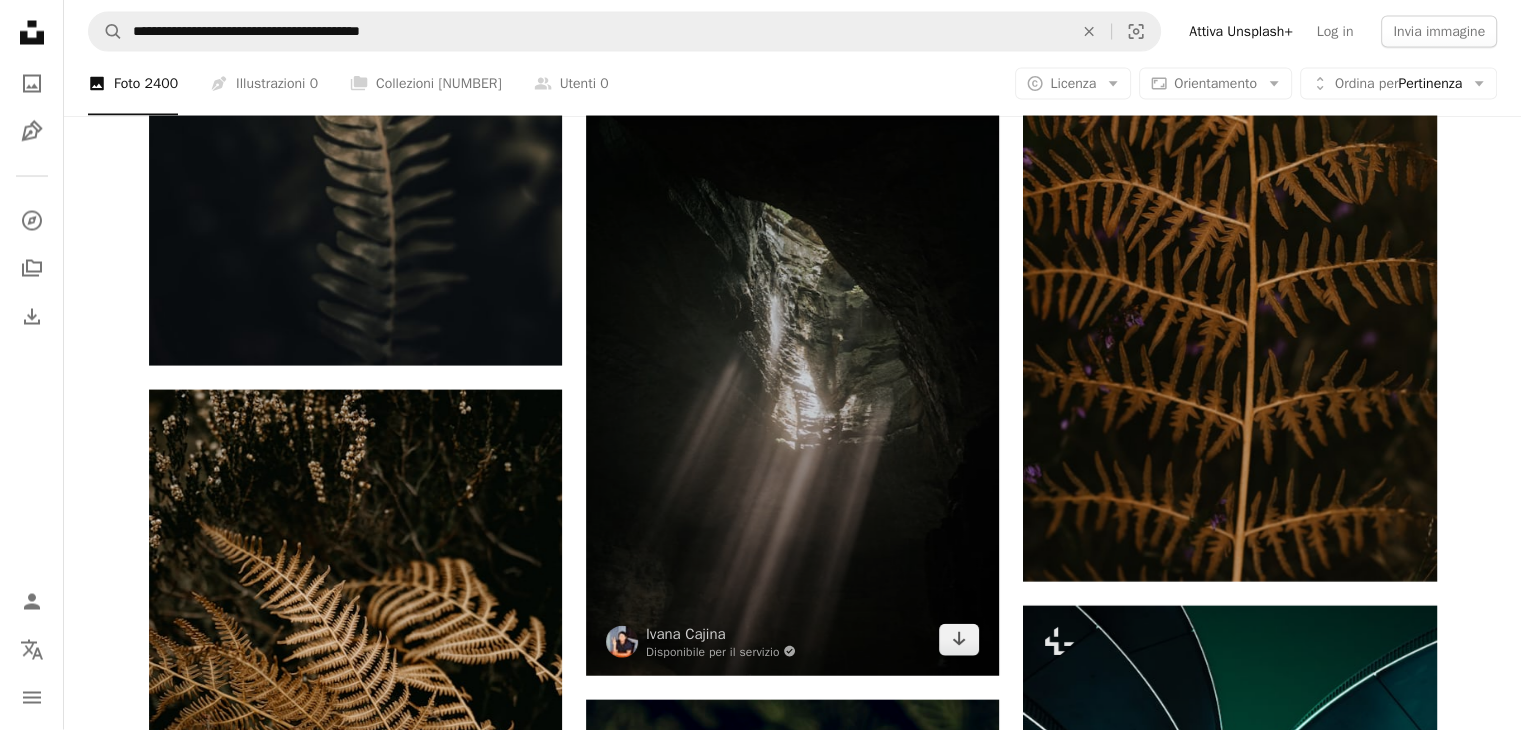 click at bounding box center (792, 366) 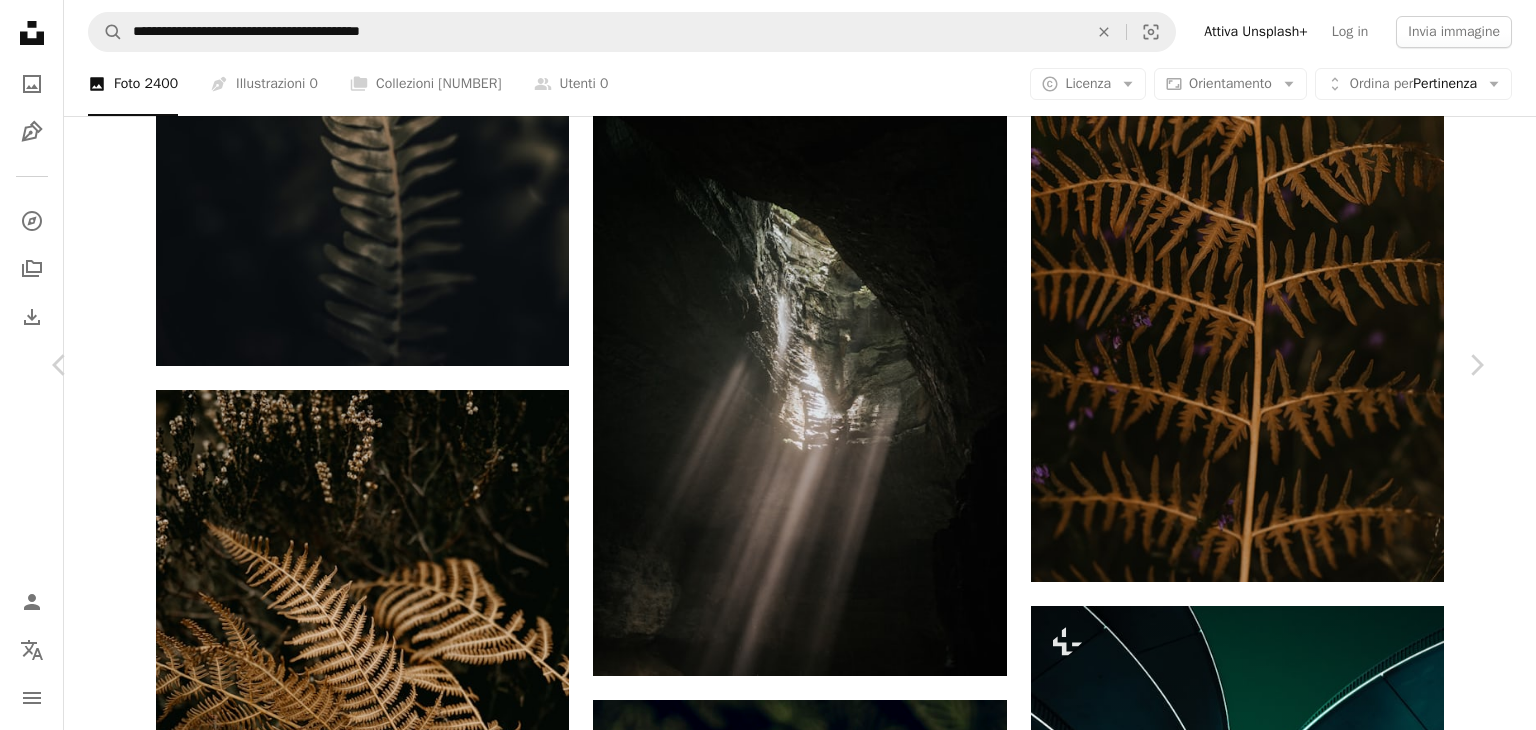 scroll, scrollTop: 9495, scrollLeft: 0, axis: vertical 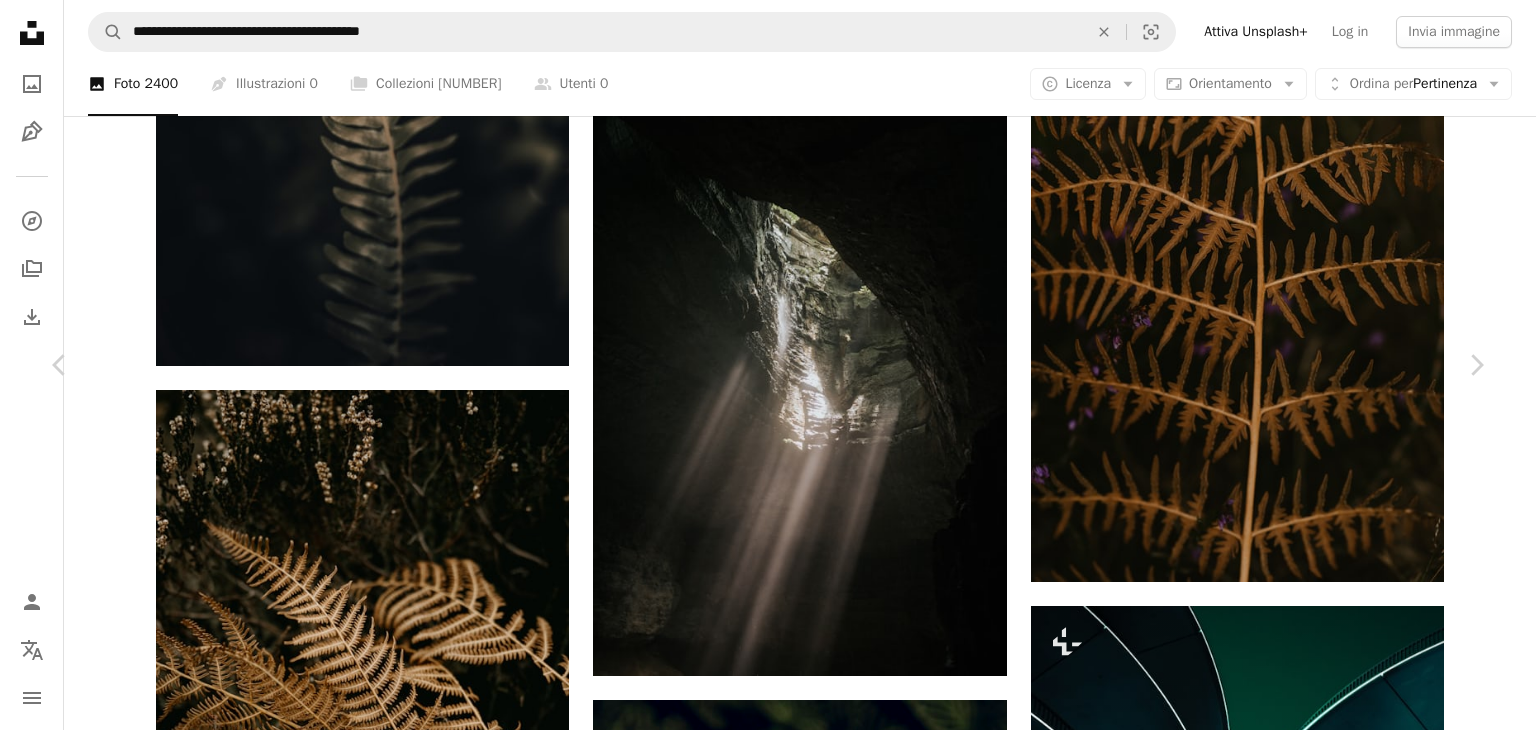 click at bounding box center [1179, 5727] 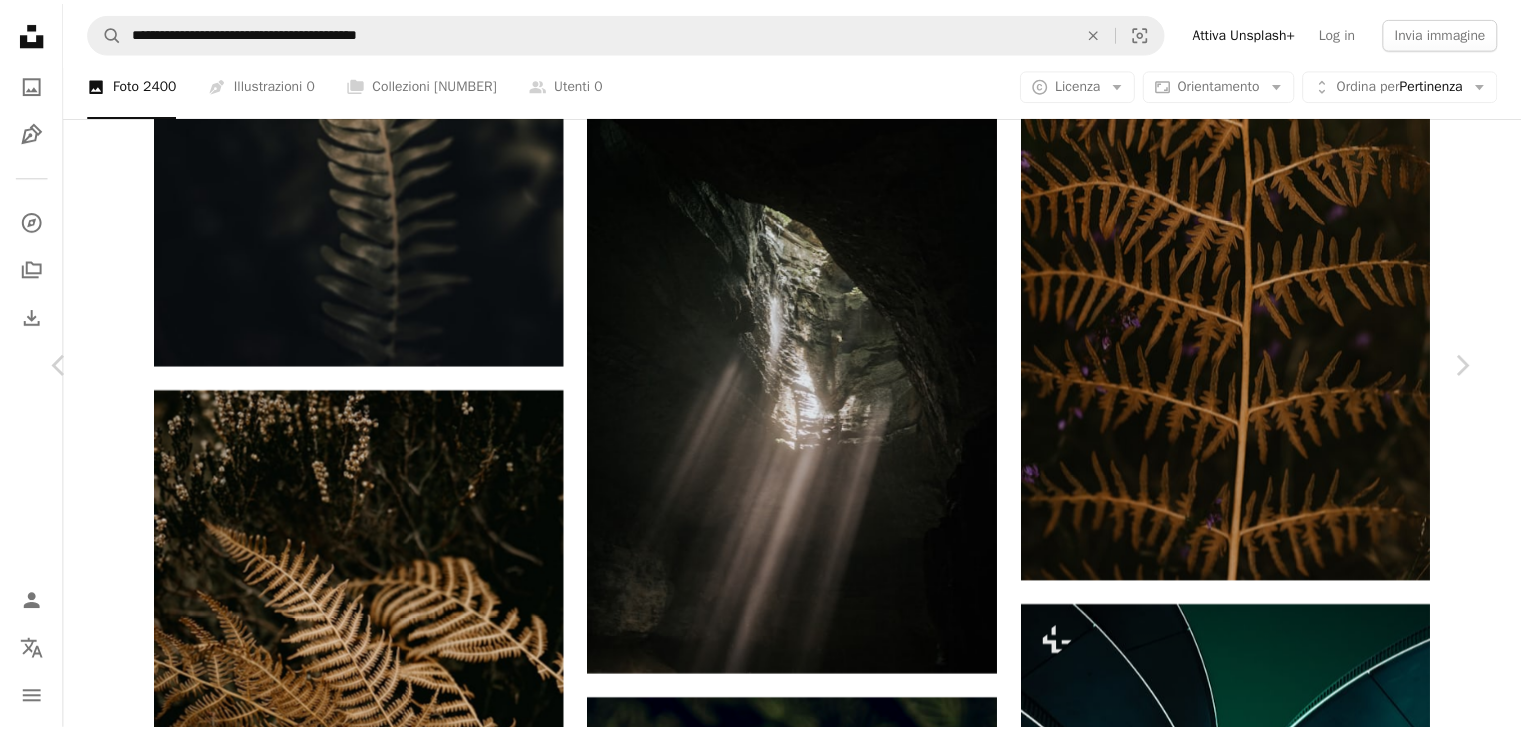 scroll, scrollTop: 9960, scrollLeft: 0, axis: vertical 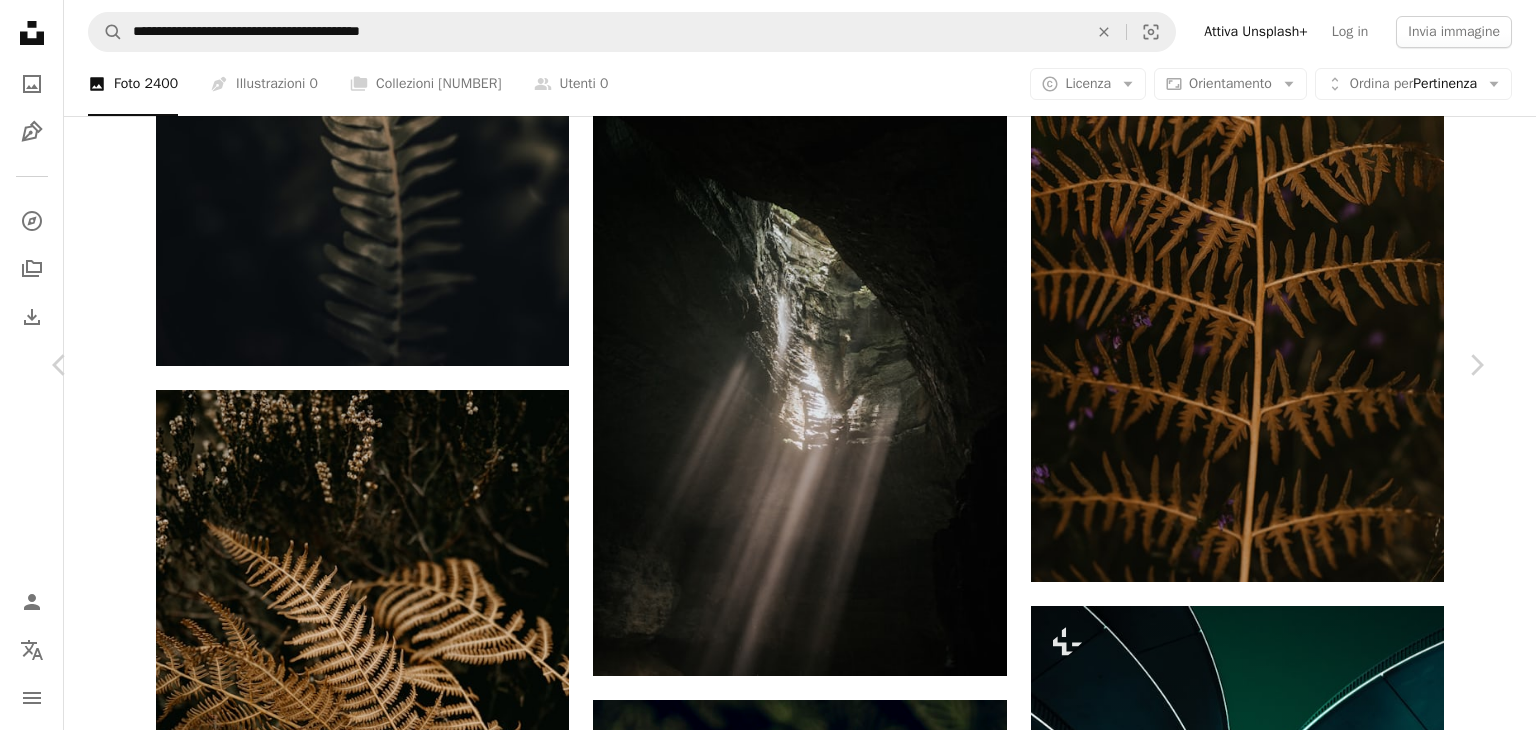 click on "Arrow pointing down" 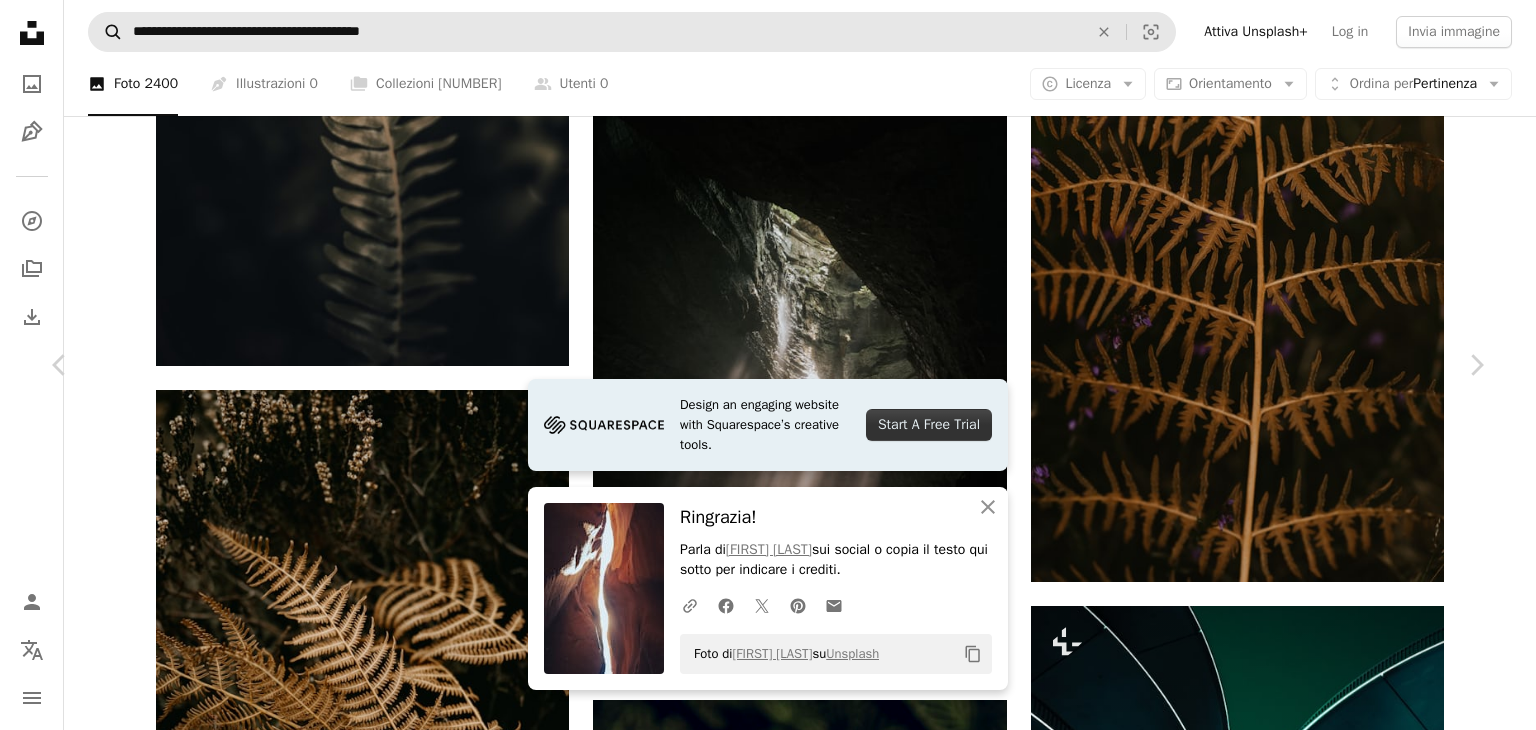 click on "An X shape" at bounding box center [20, 20] 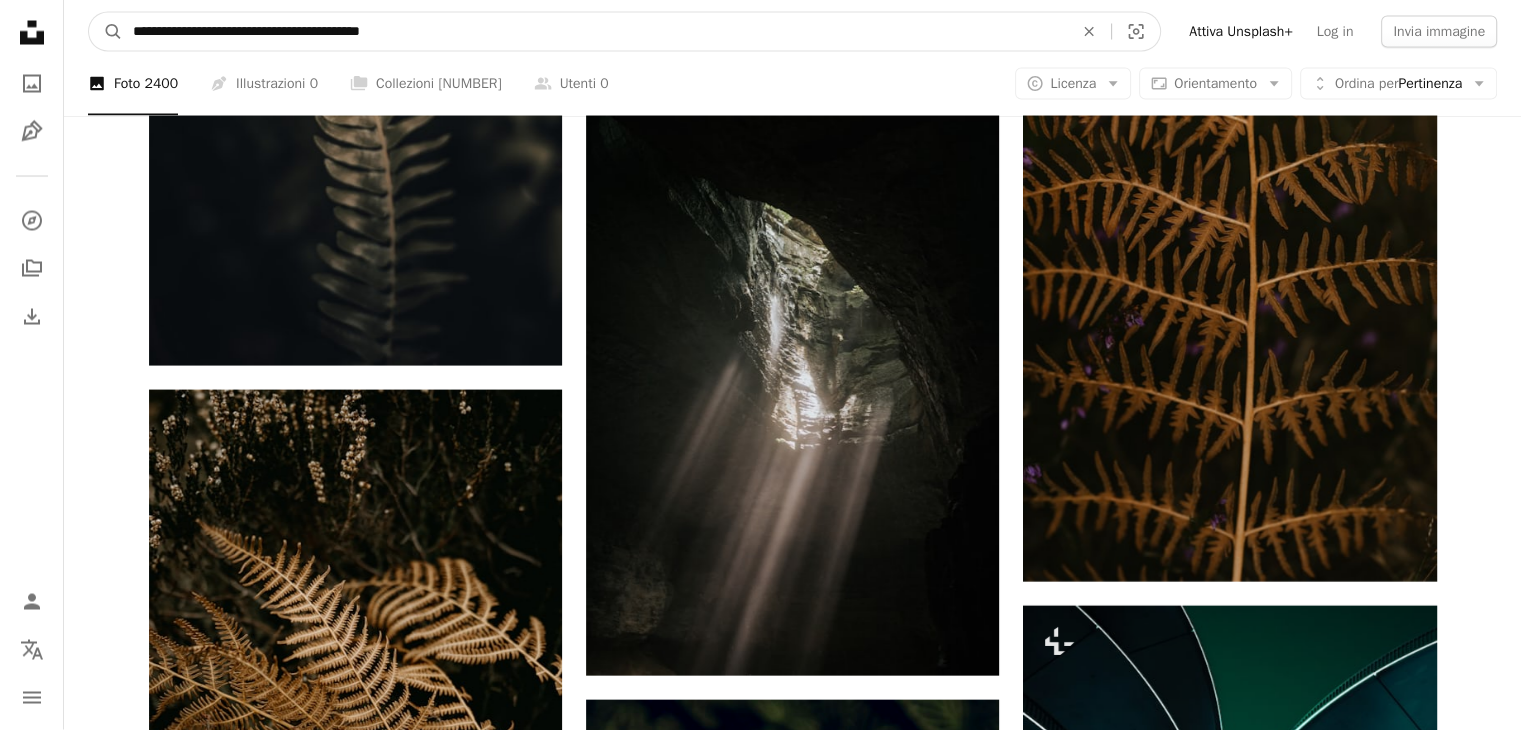 click on "**********" at bounding box center (595, 32) 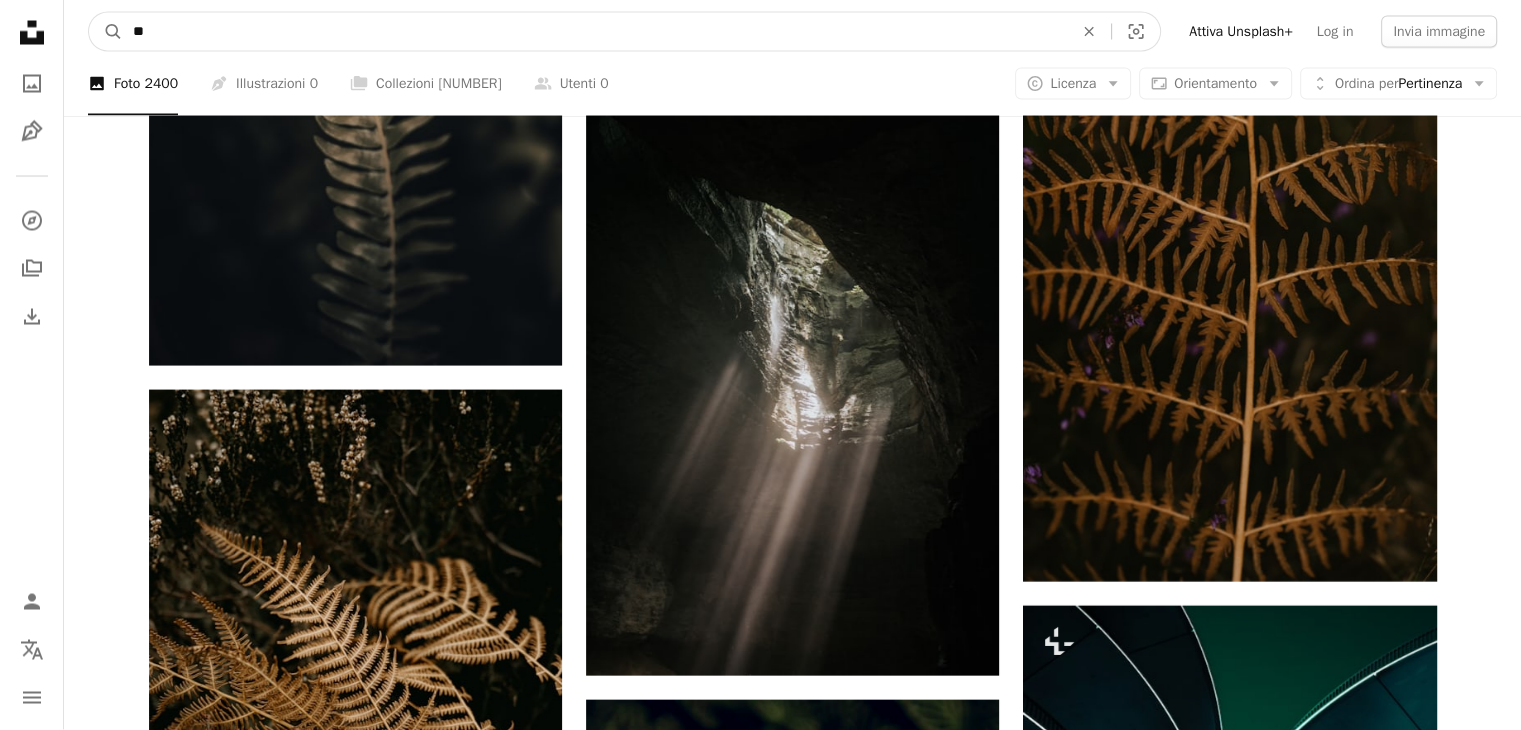 type on "*" 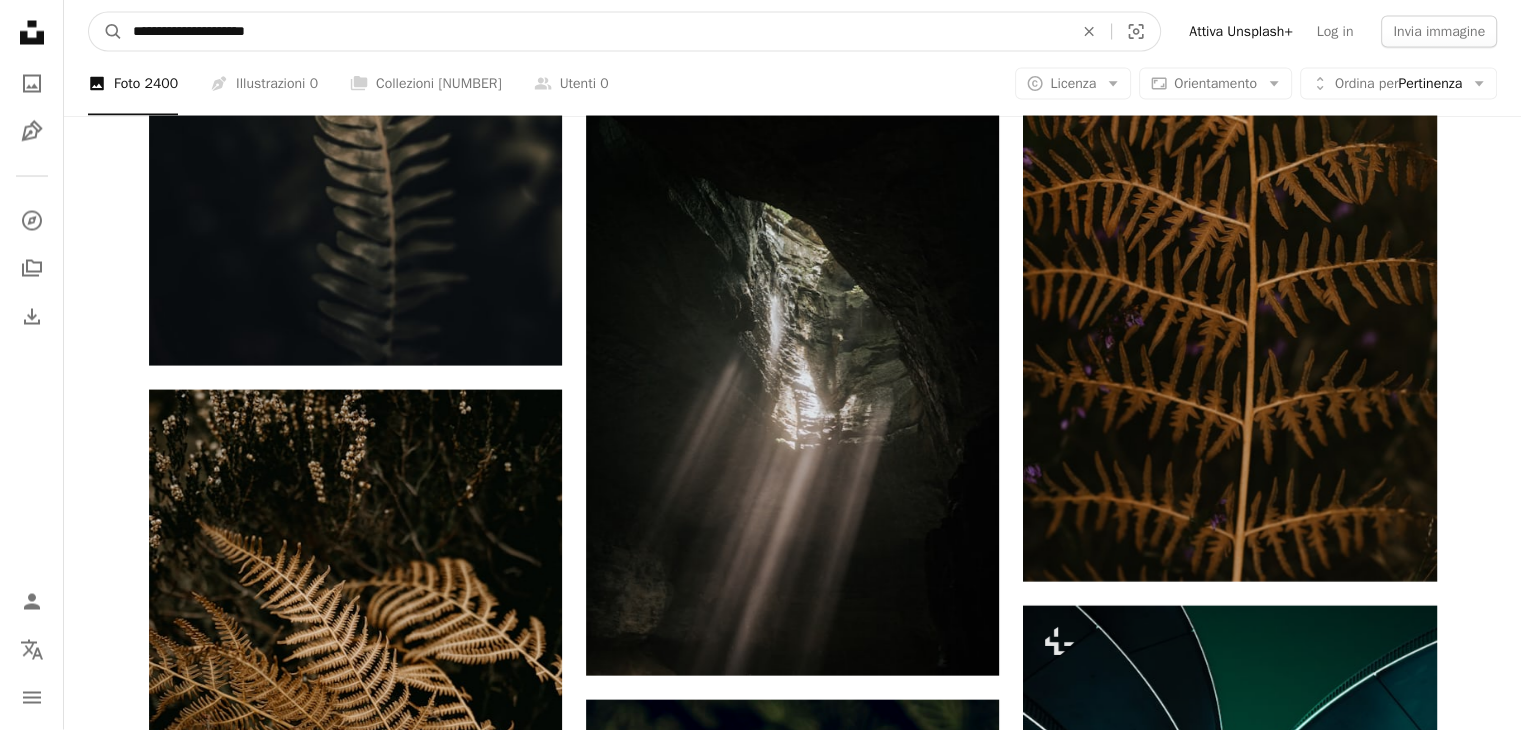 type on "**********" 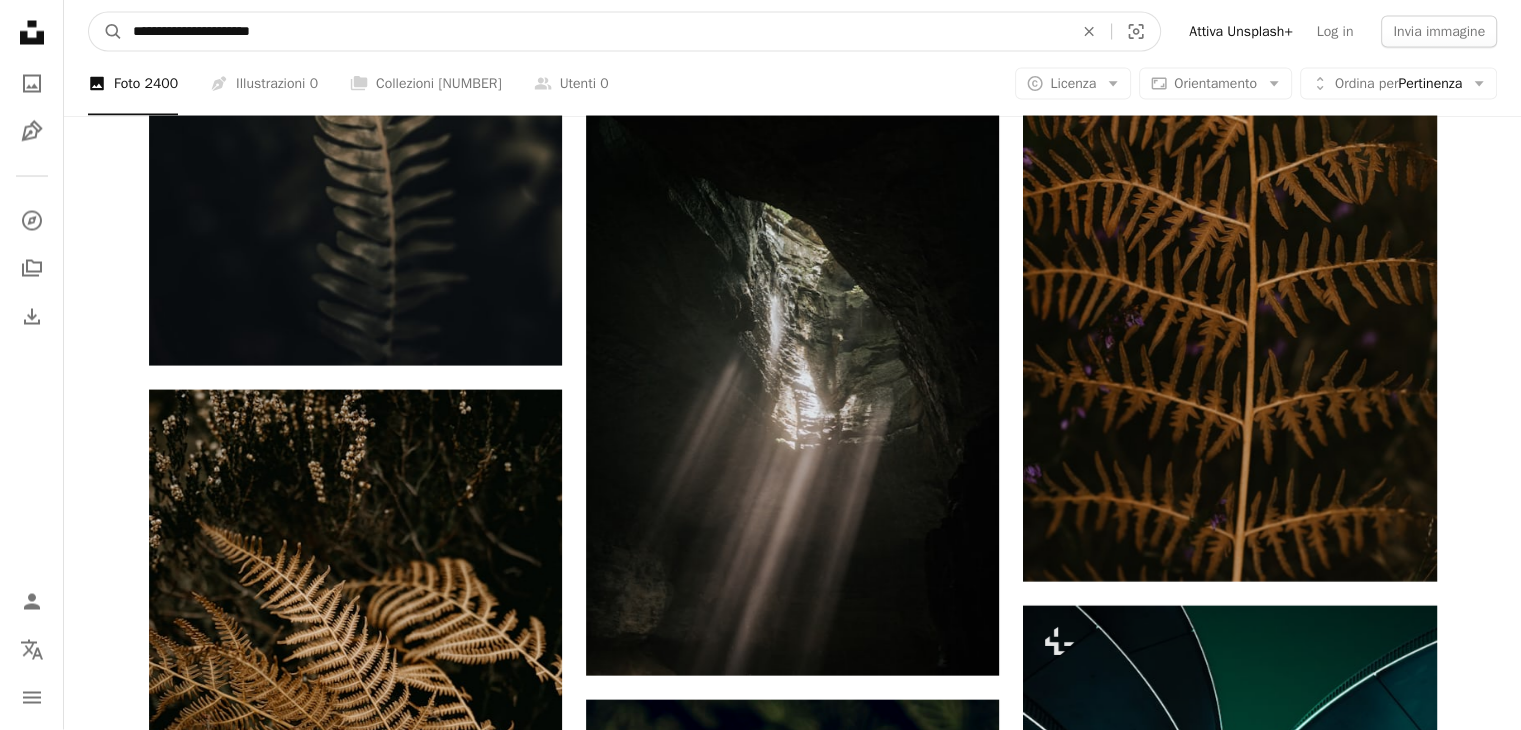 click on "A magnifying glass" at bounding box center [106, 32] 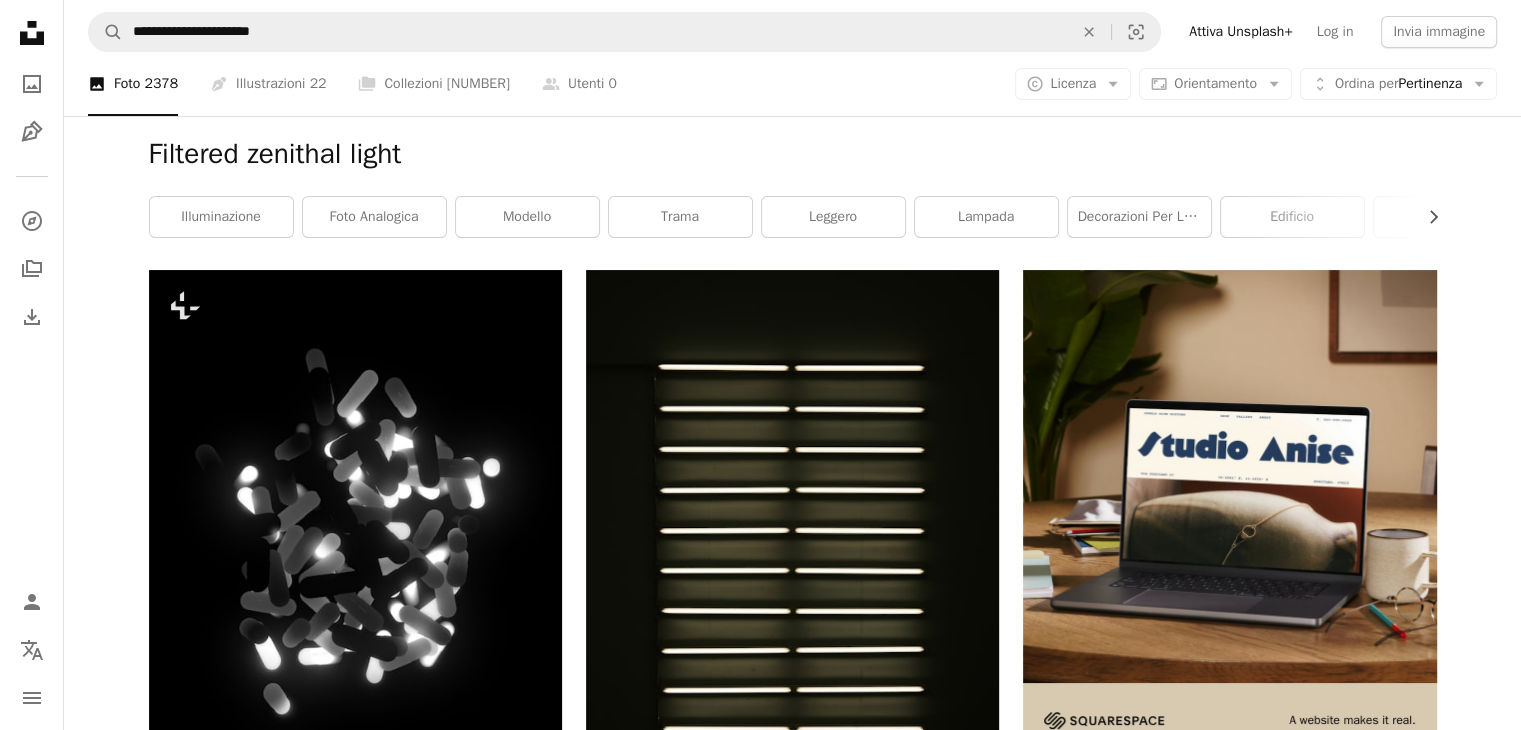 scroll, scrollTop: 0, scrollLeft: 0, axis: both 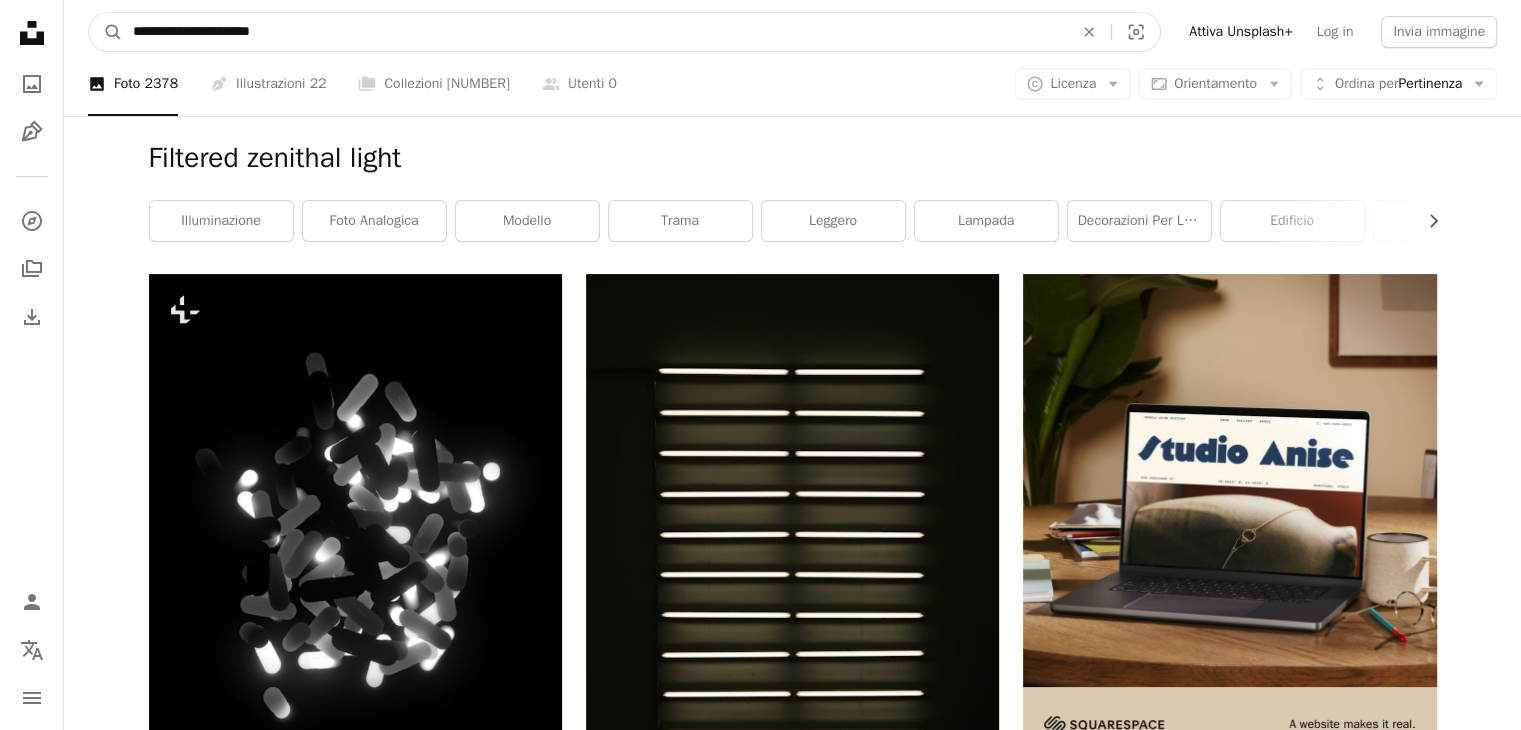 click on "**********" at bounding box center (595, 32) 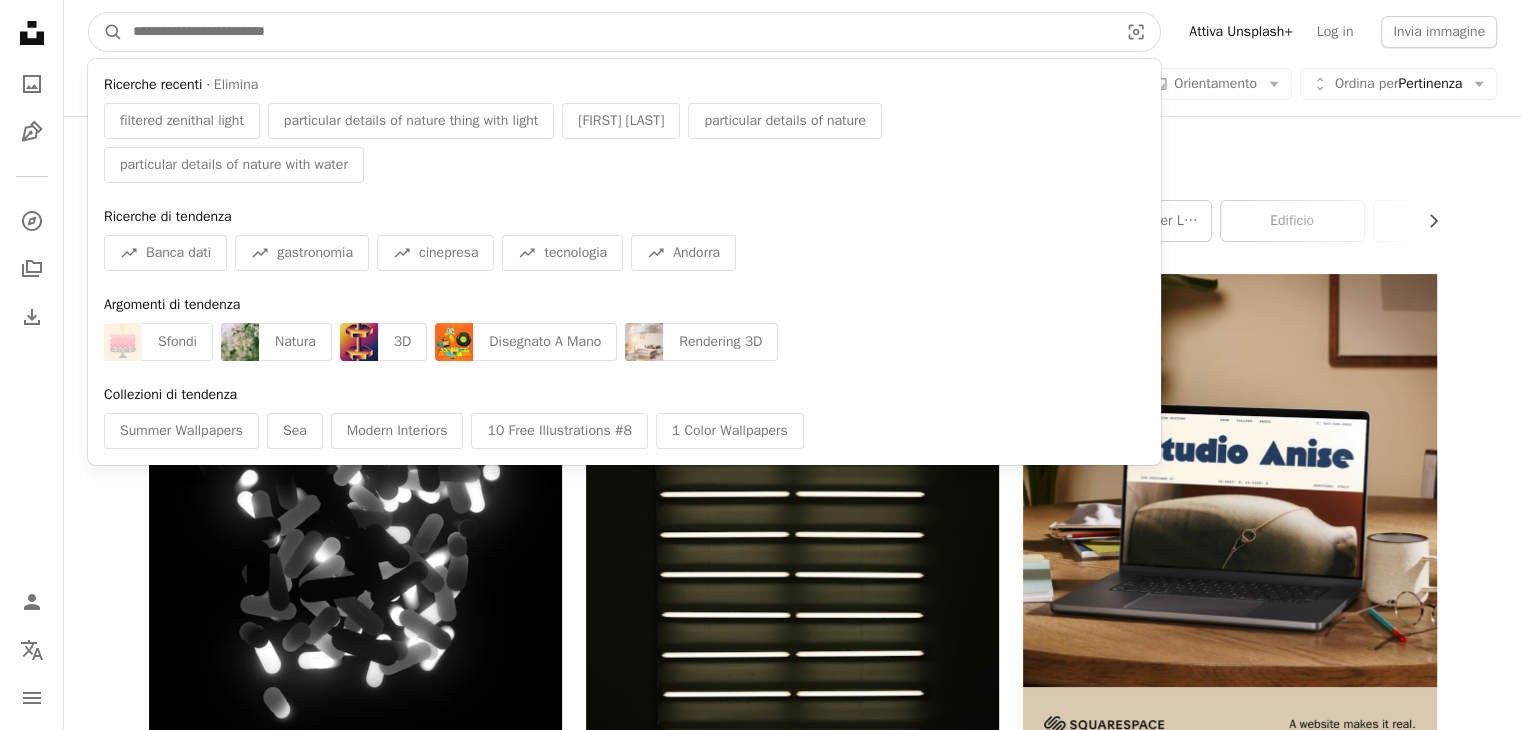 click at bounding box center (617, 32) 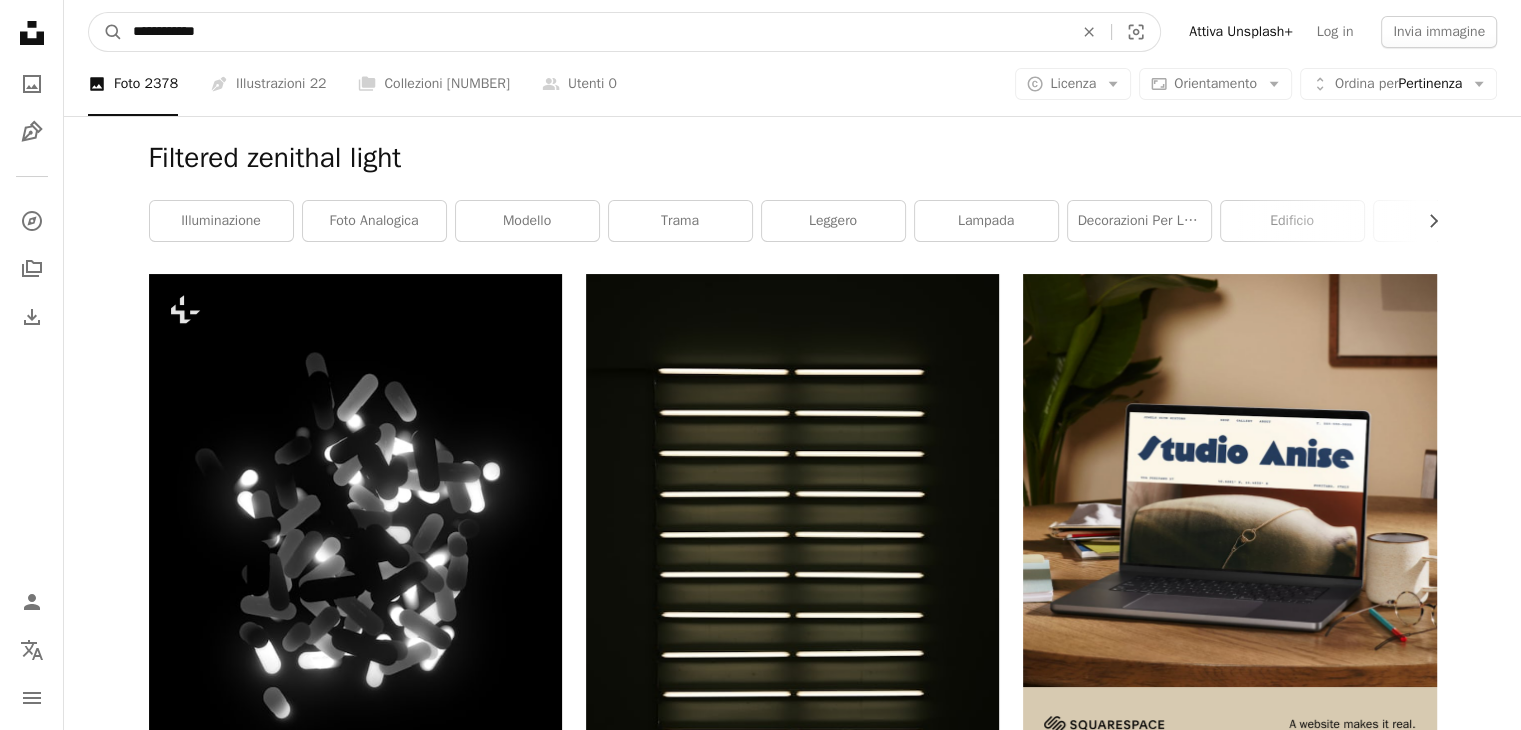 type on "**********" 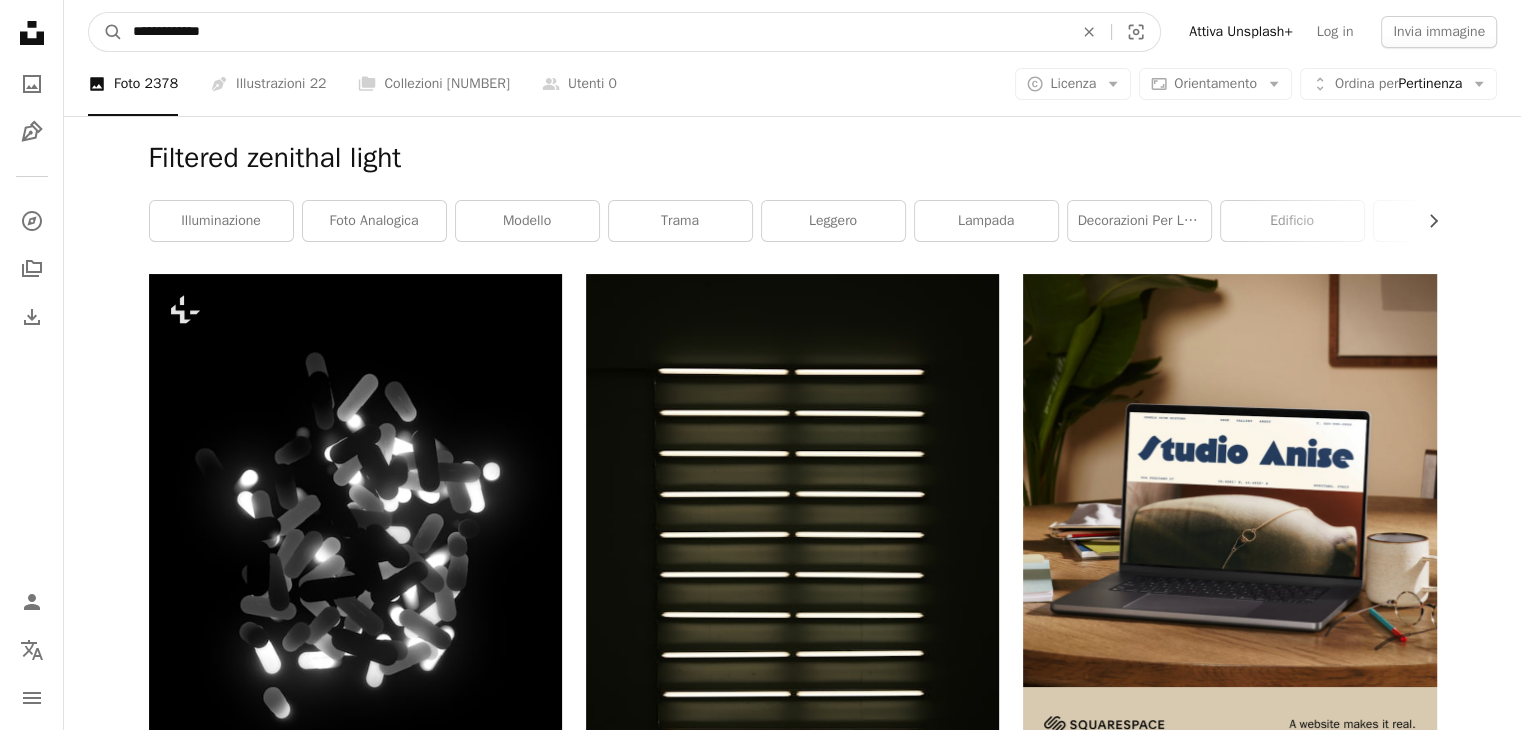 click on "A magnifying glass" at bounding box center [106, 32] 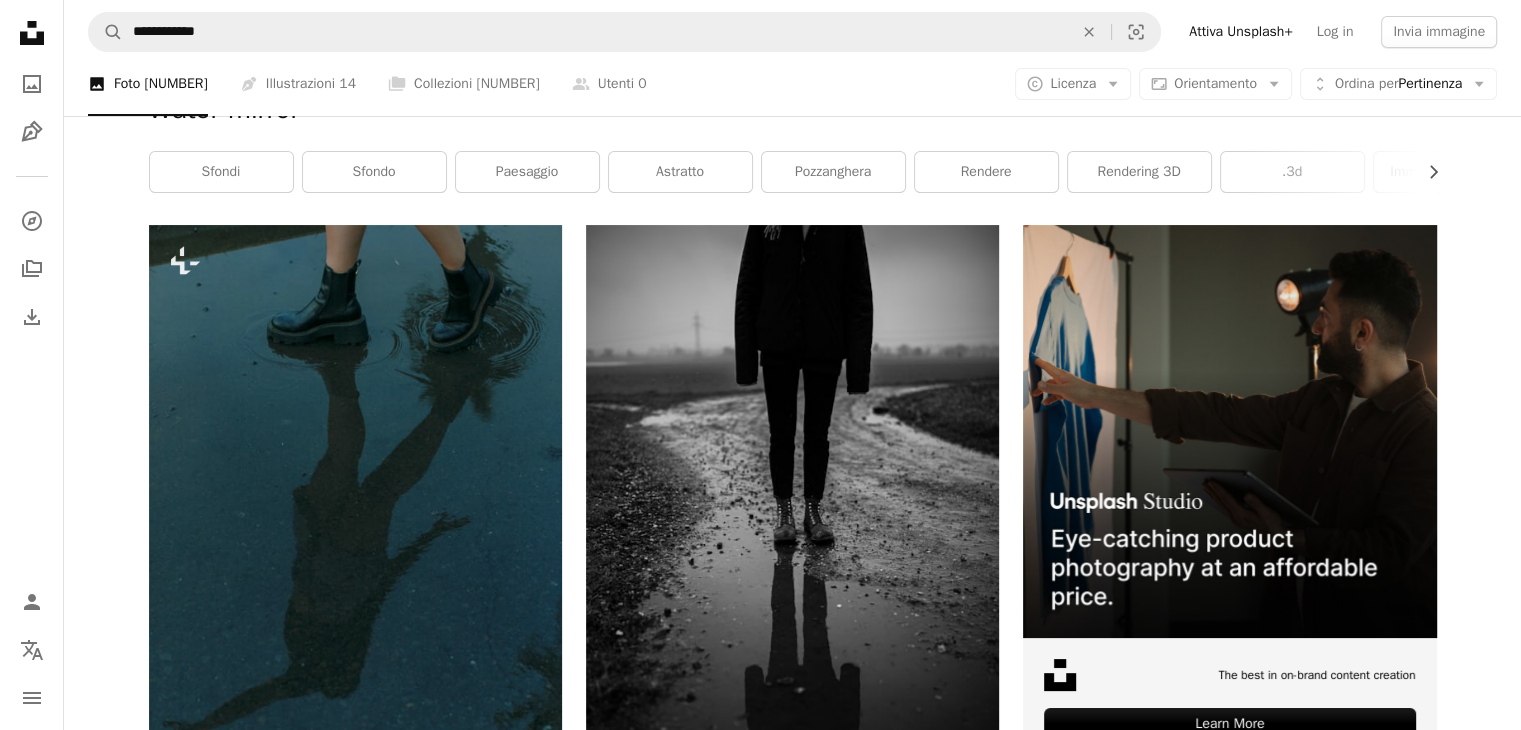 scroll, scrollTop: 0, scrollLeft: 0, axis: both 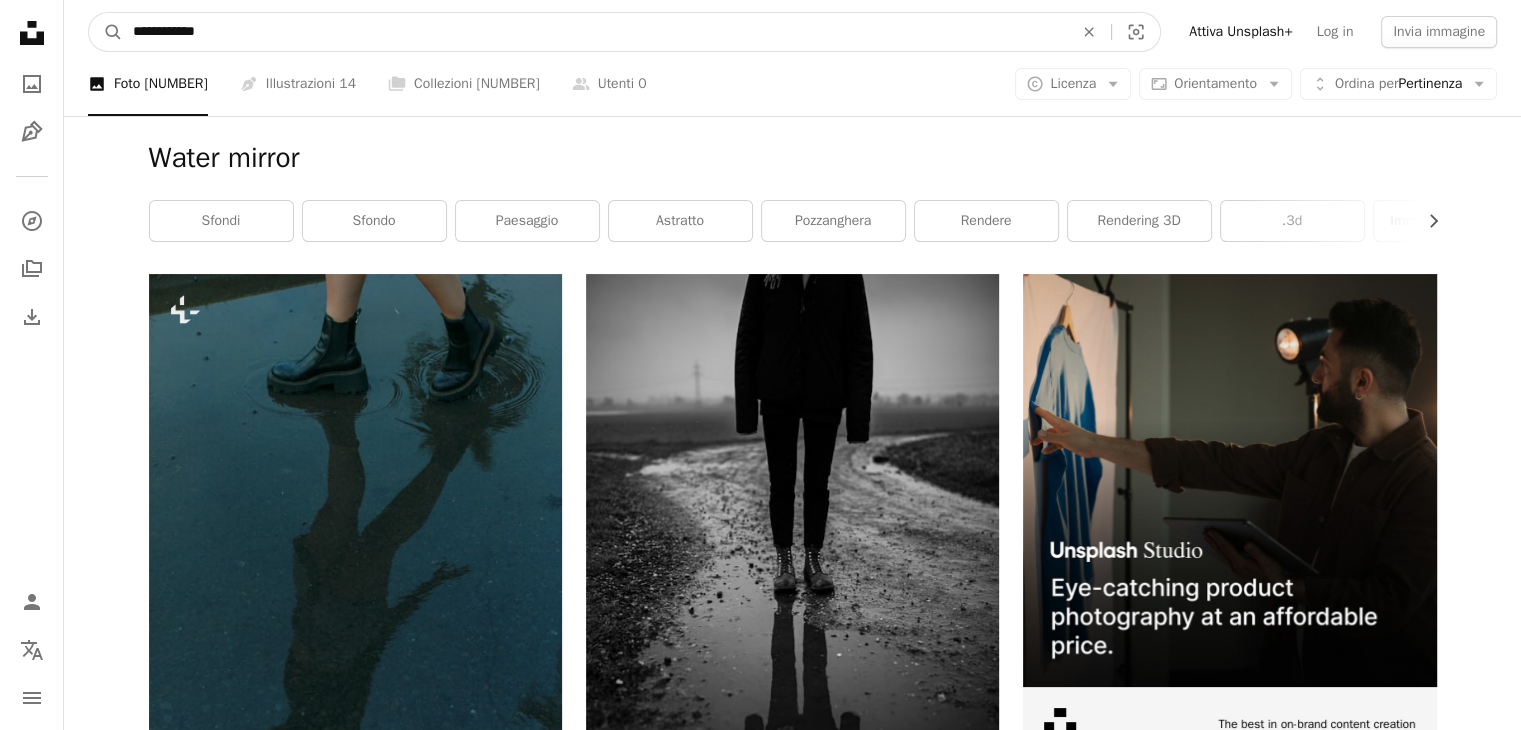 click on "**********" at bounding box center (595, 32) 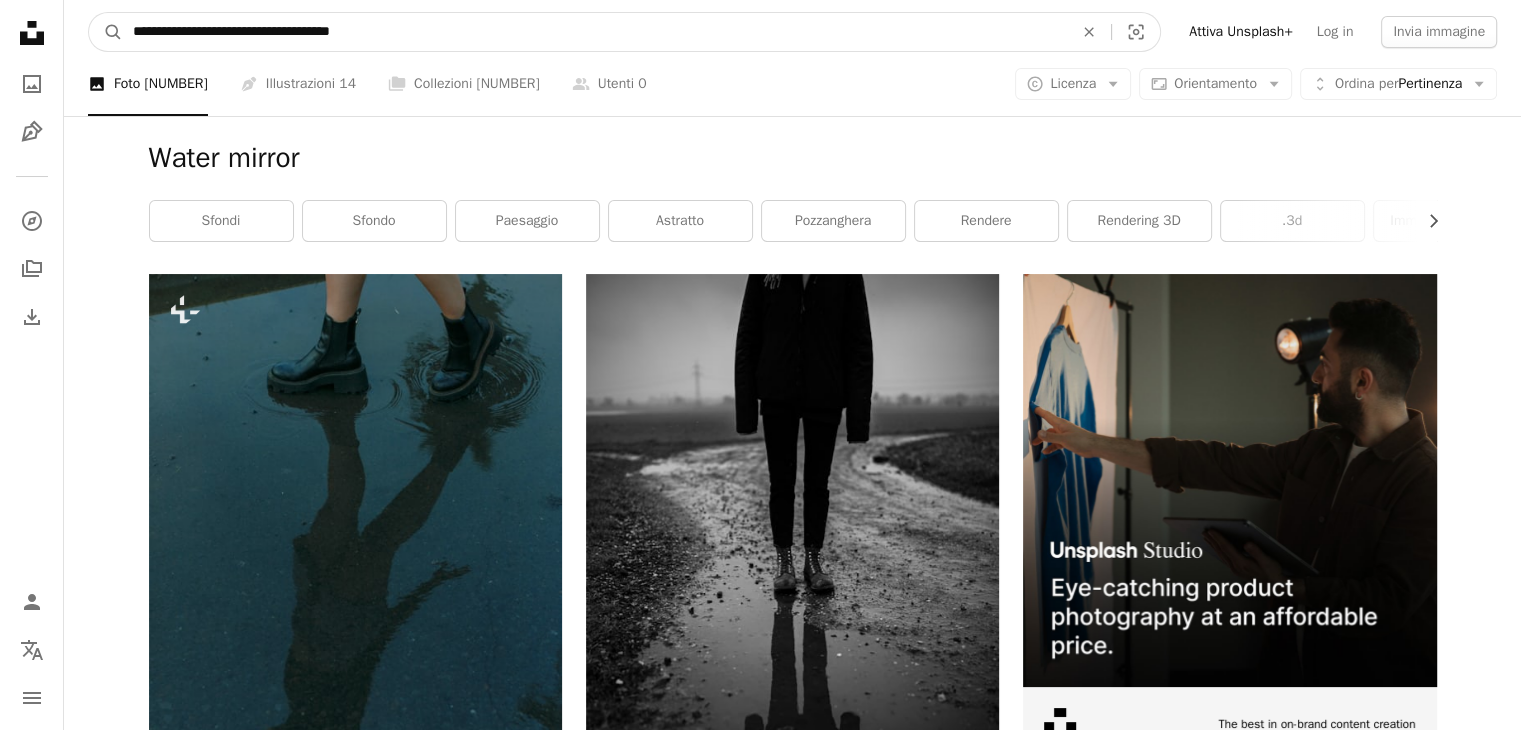 type on "**********" 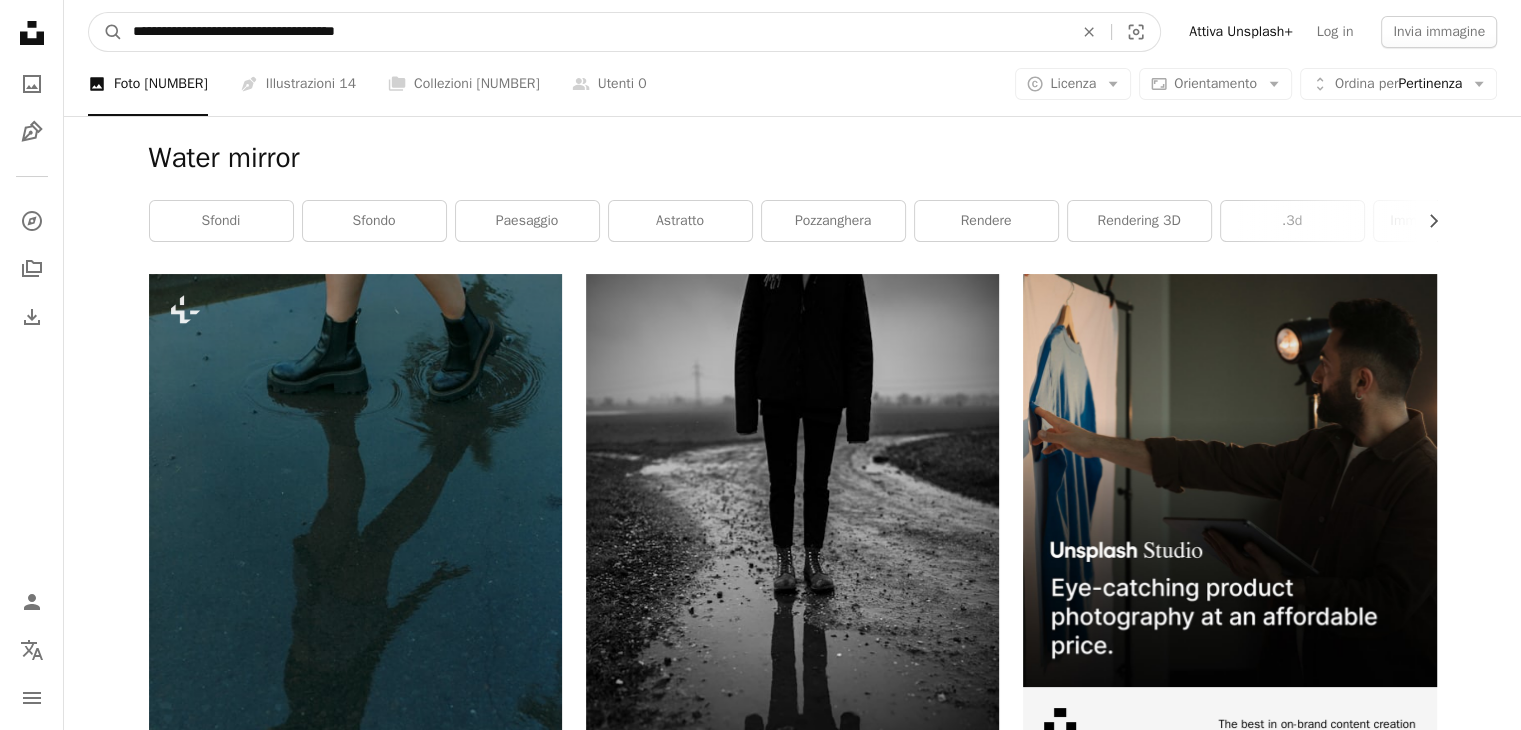 click on "A magnifying glass" at bounding box center [106, 32] 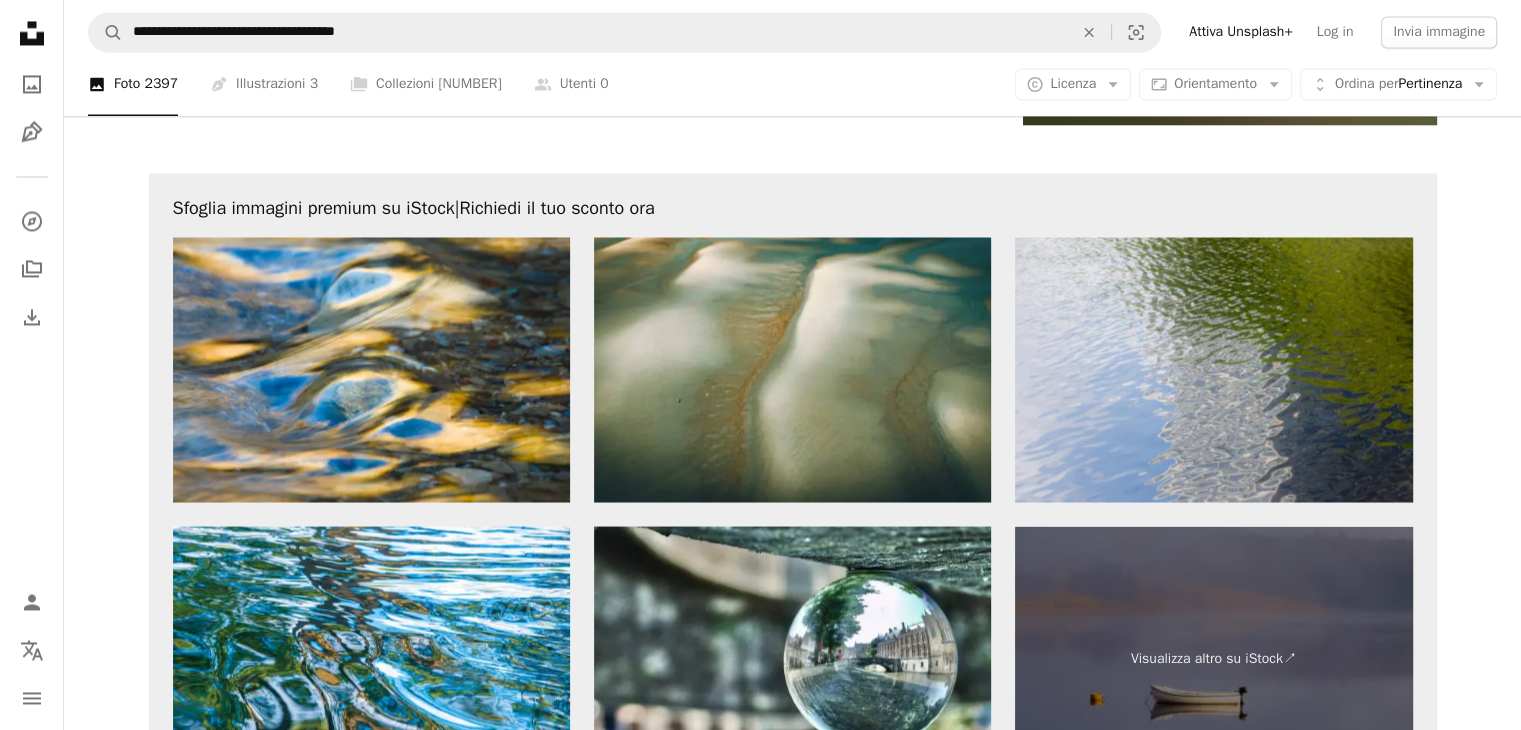 scroll, scrollTop: 3957, scrollLeft: 0, axis: vertical 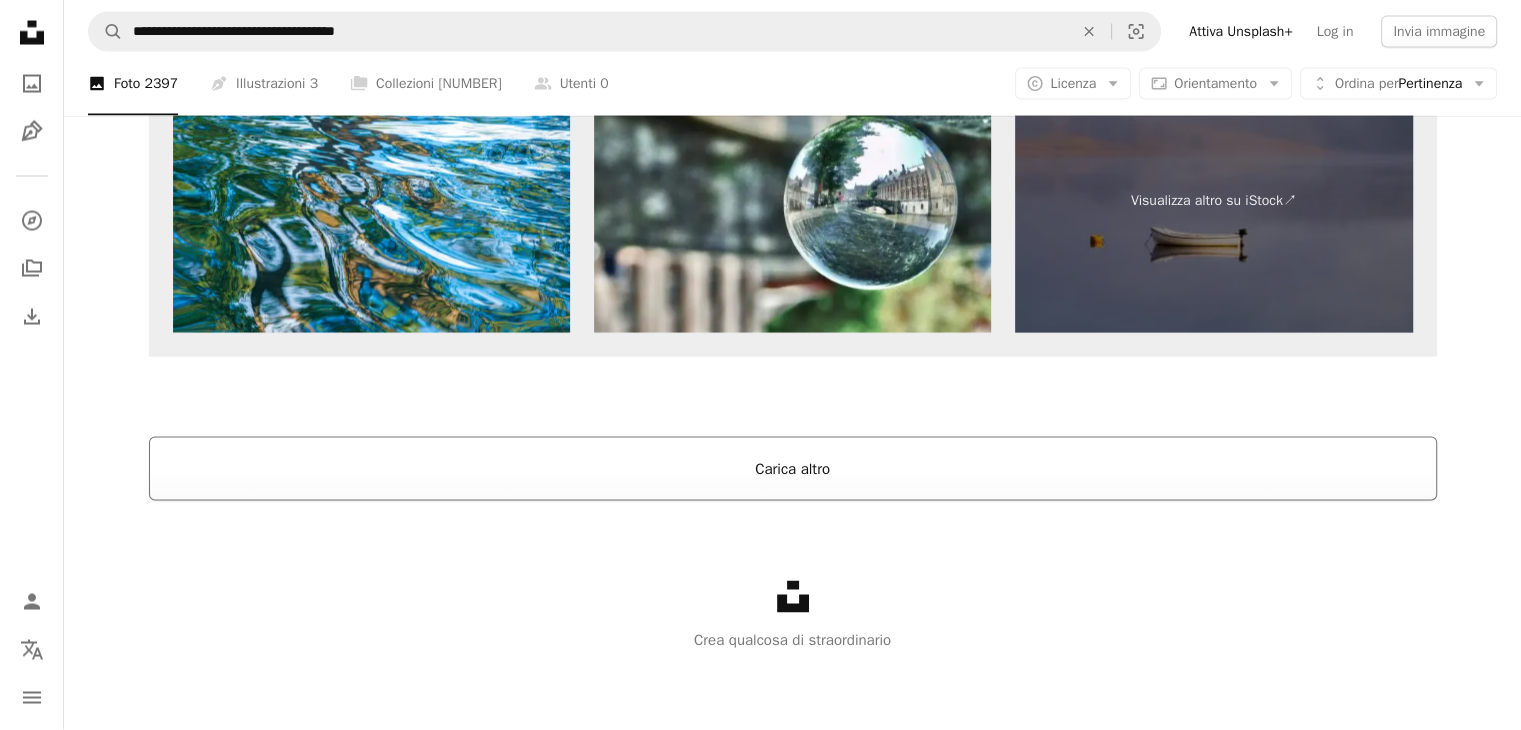 click on "Carica altro" at bounding box center (793, 469) 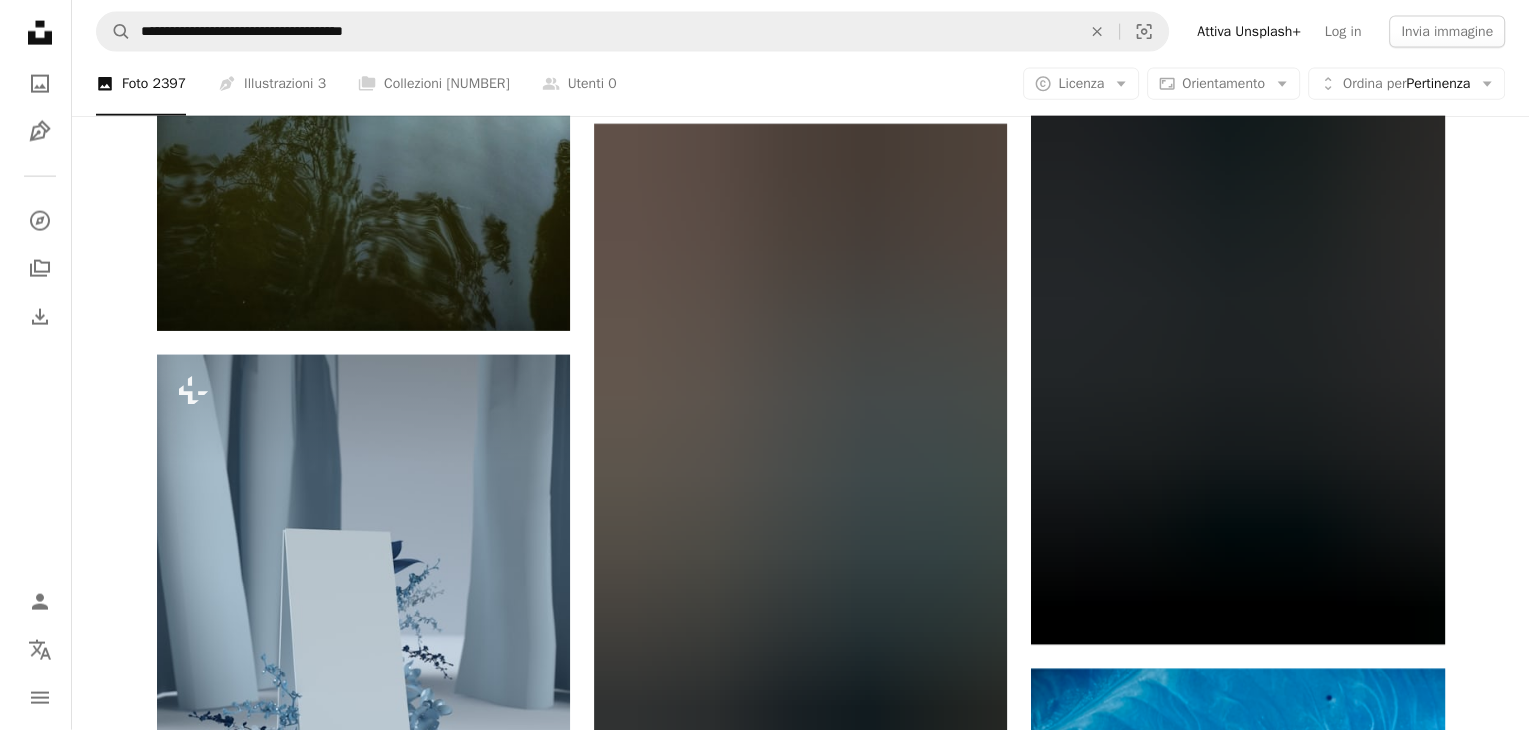 scroll, scrollTop: 12288, scrollLeft: 0, axis: vertical 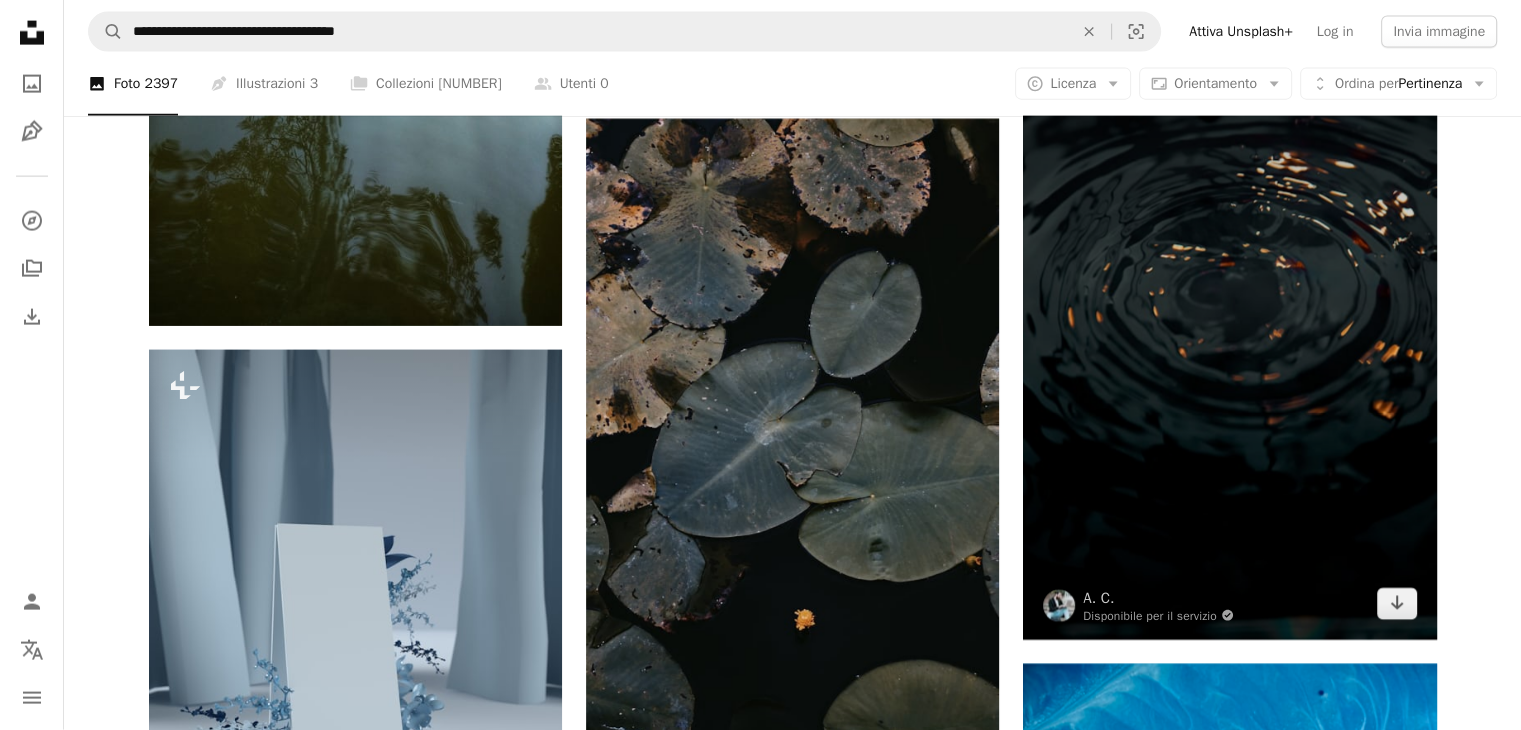 click at bounding box center [1229, 330] 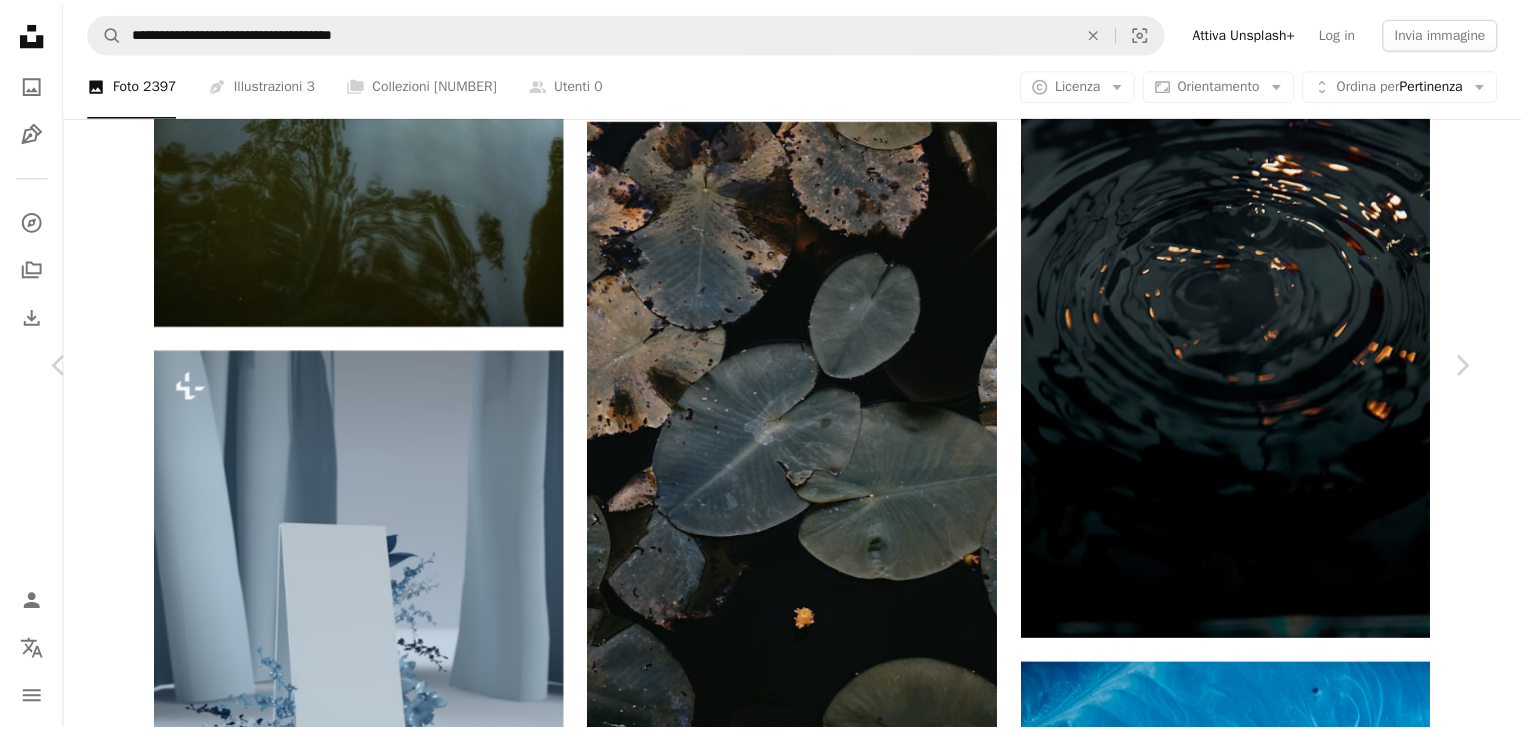 scroll, scrollTop: 18345, scrollLeft: 0, axis: vertical 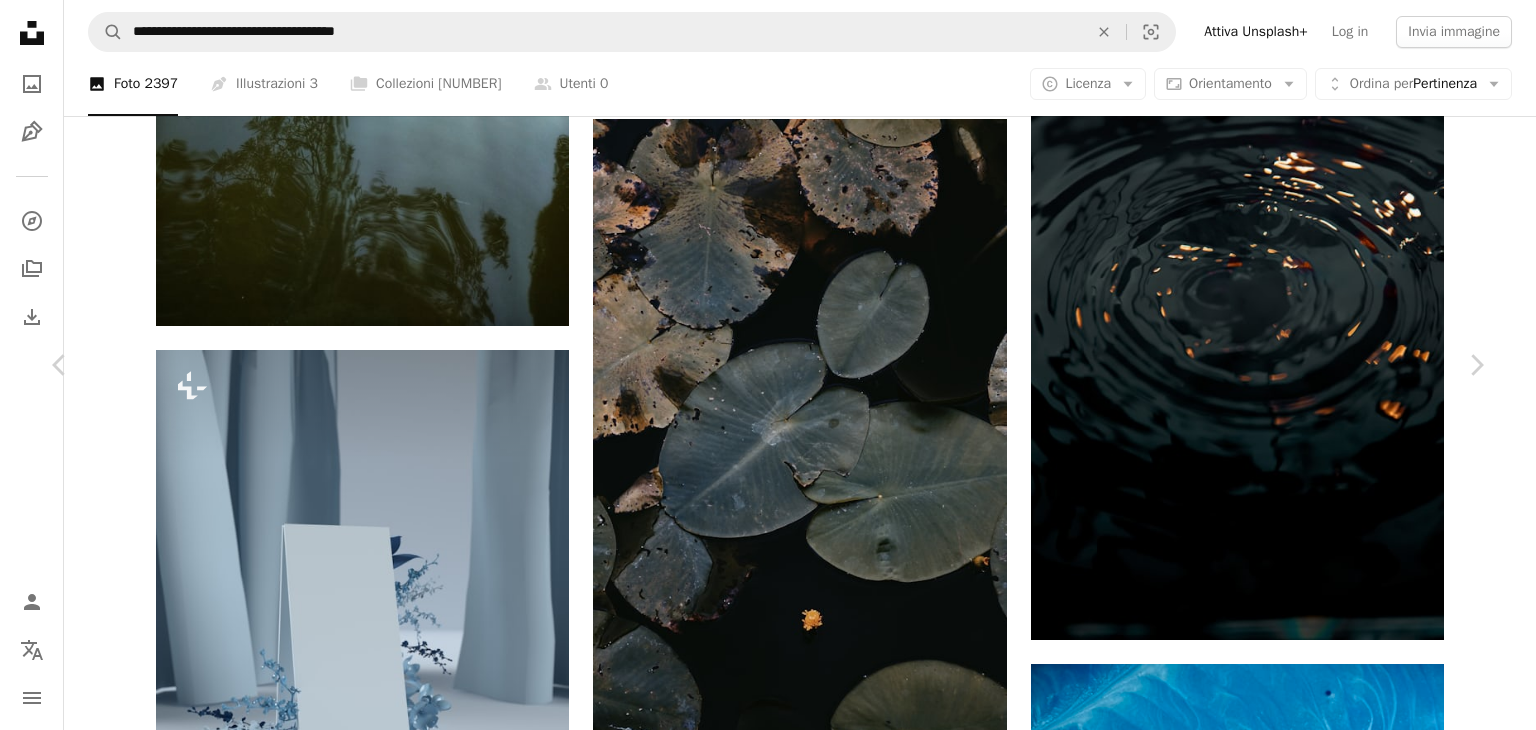 click on "An X shape" at bounding box center (20, 20) 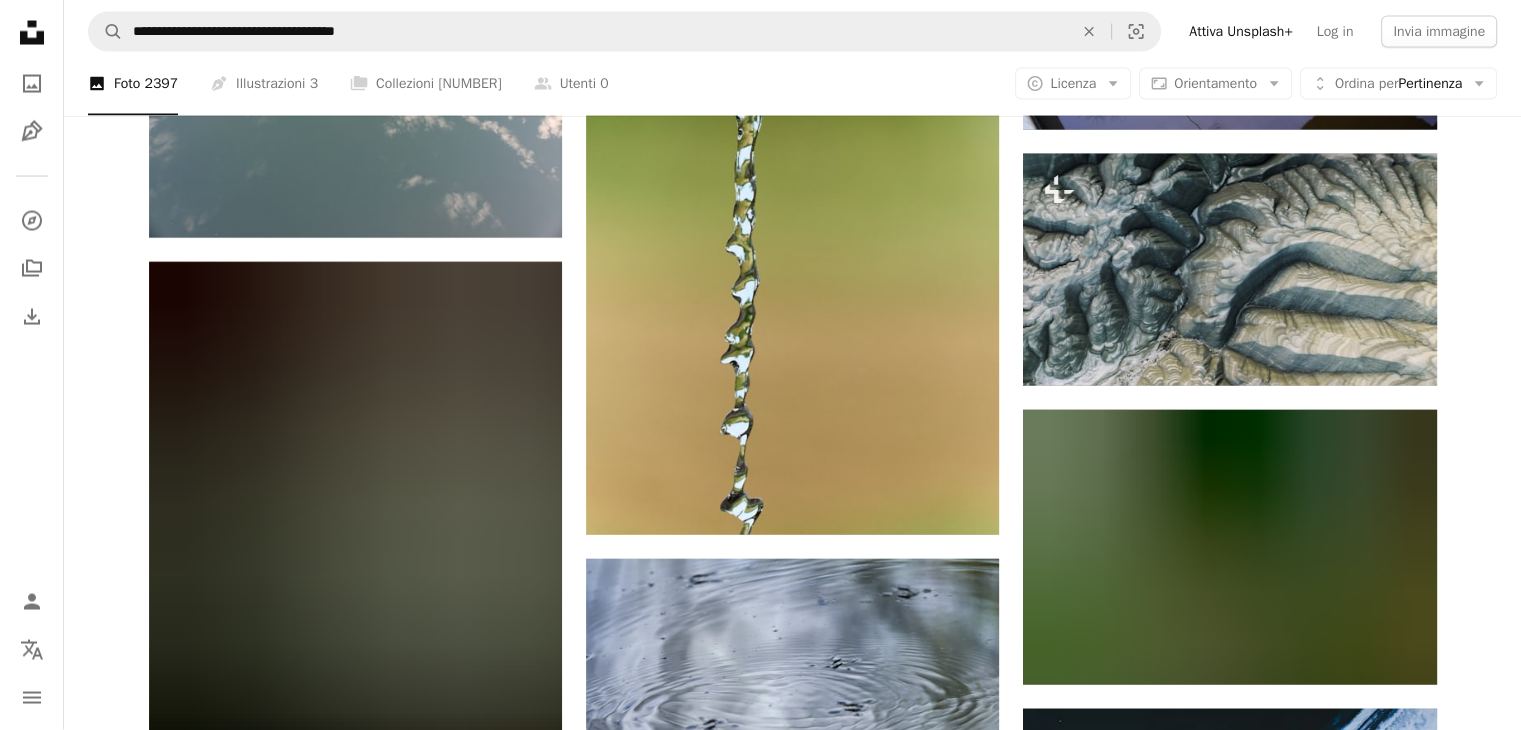 scroll, scrollTop: 42088, scrollLeft: 0, axis: vertical 